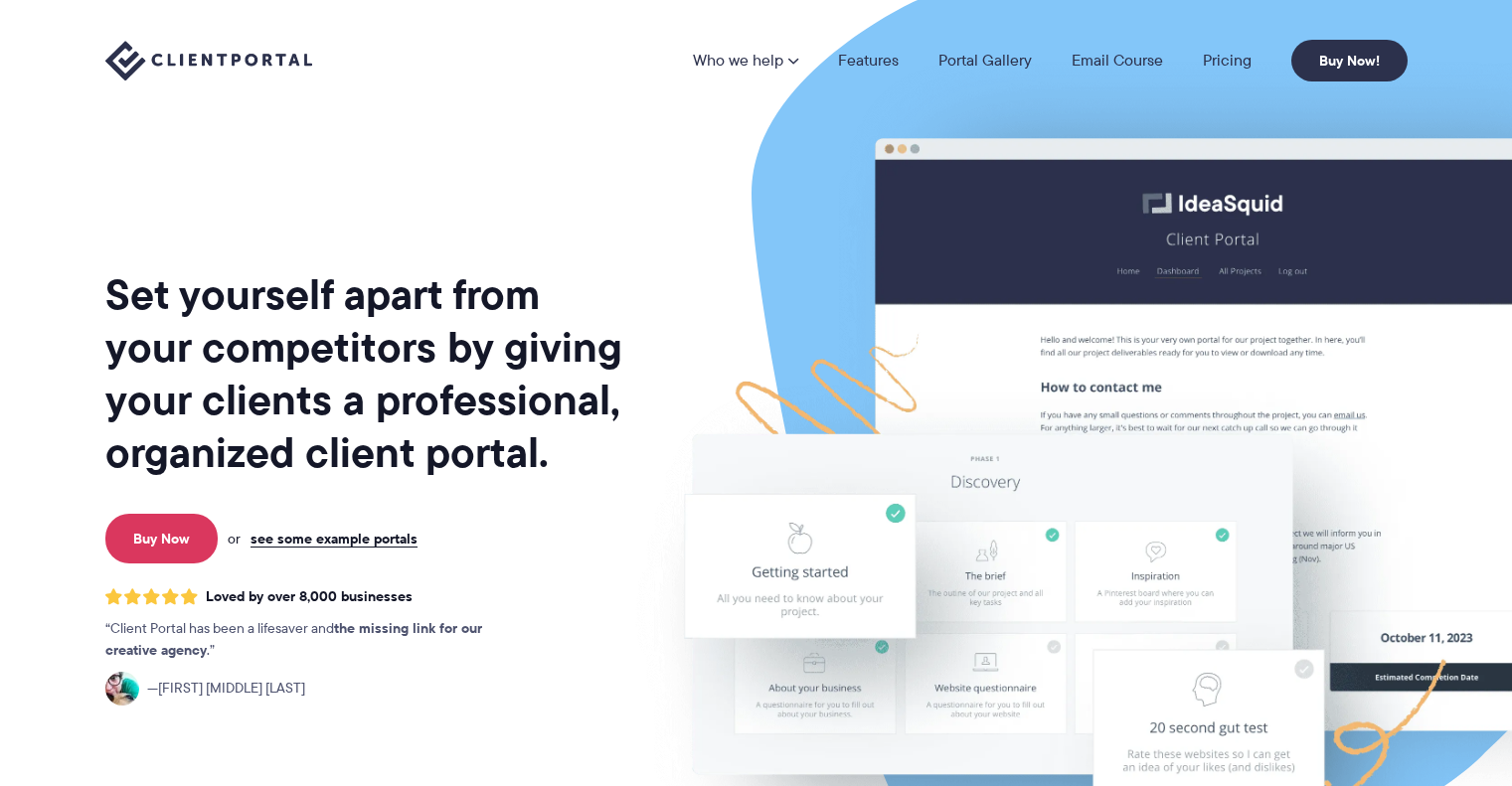 scroll, scrollTop: 0, scrollLeft: 0, axis: both 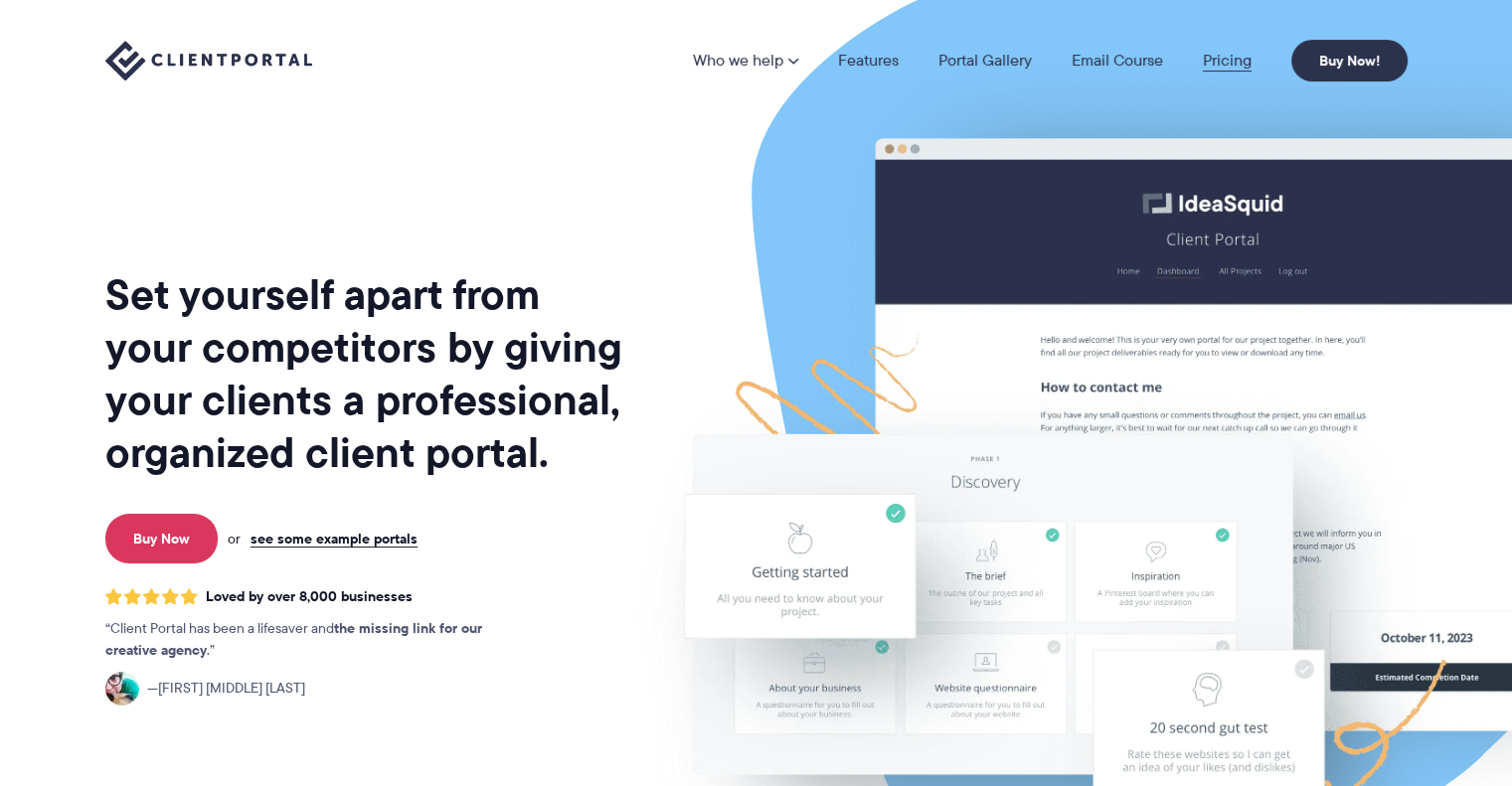 click on "Pricing" at bounding box center (1227, 61) 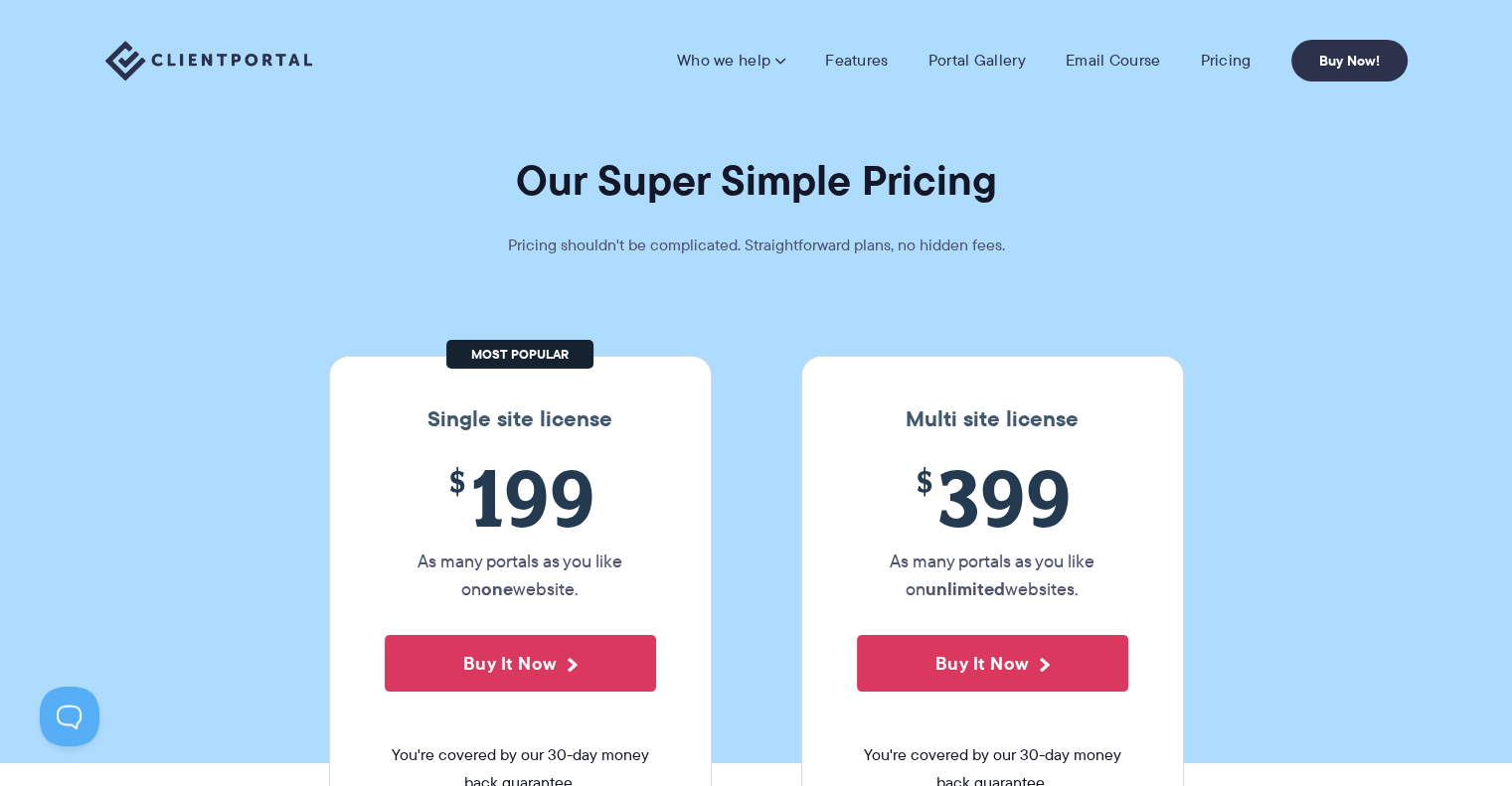 scroll, scrollTop: 0, scrollLeft: 0, axis: both 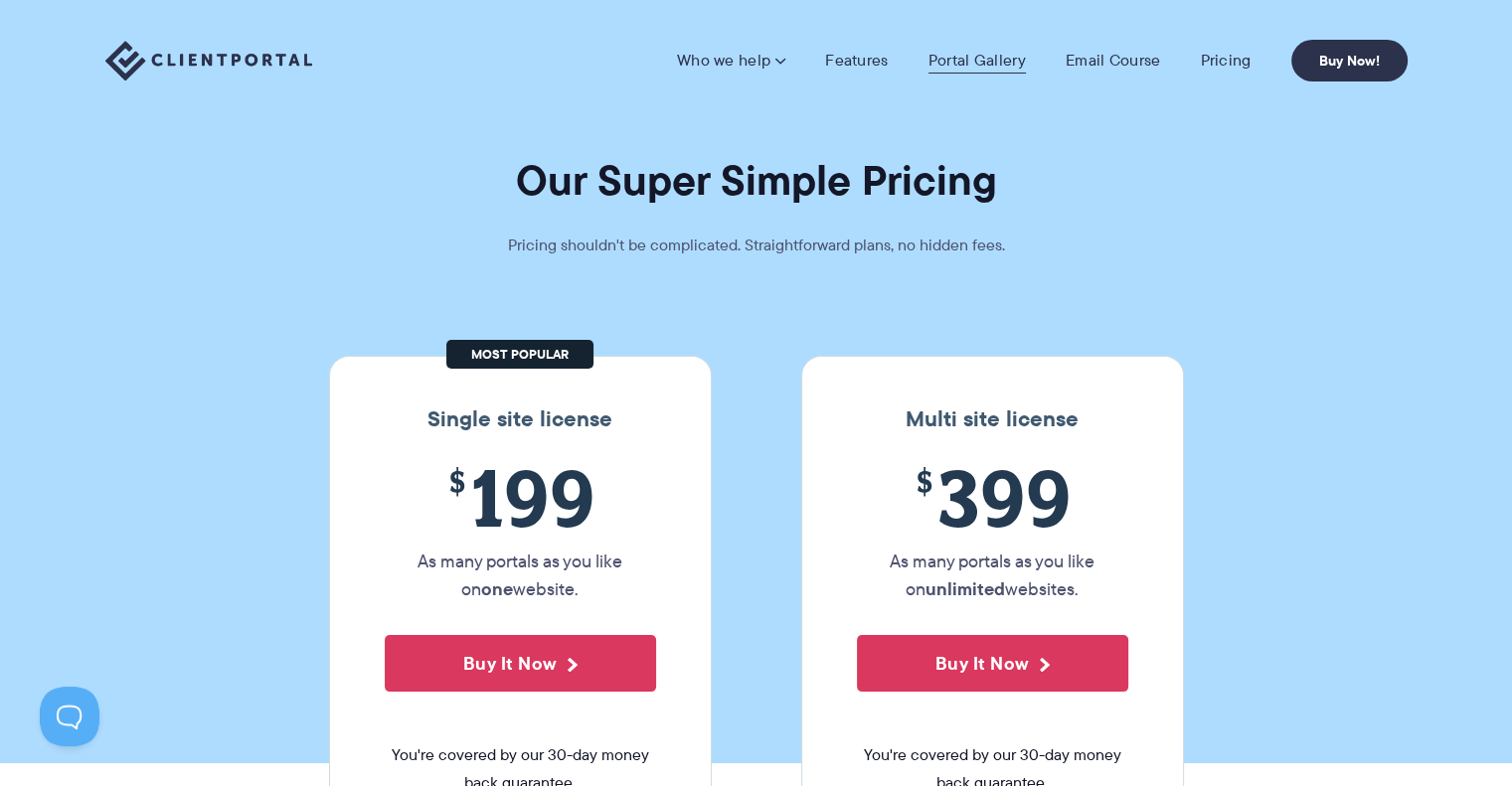 click on "Portal Gallery" at bounding box center [977, 61] 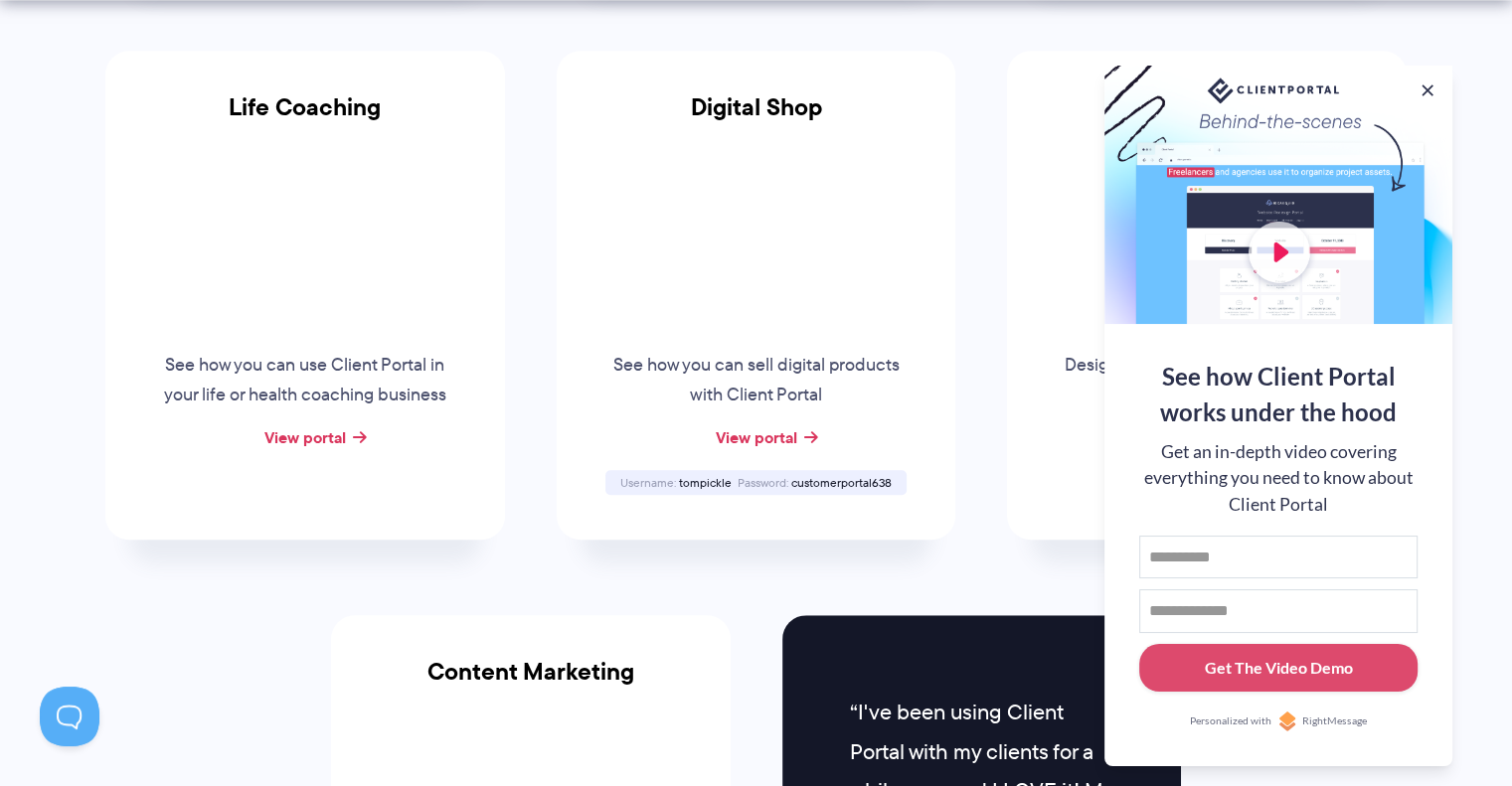 scroll, scrollTop: 1526, scrollLeft: 0, axis: vertical 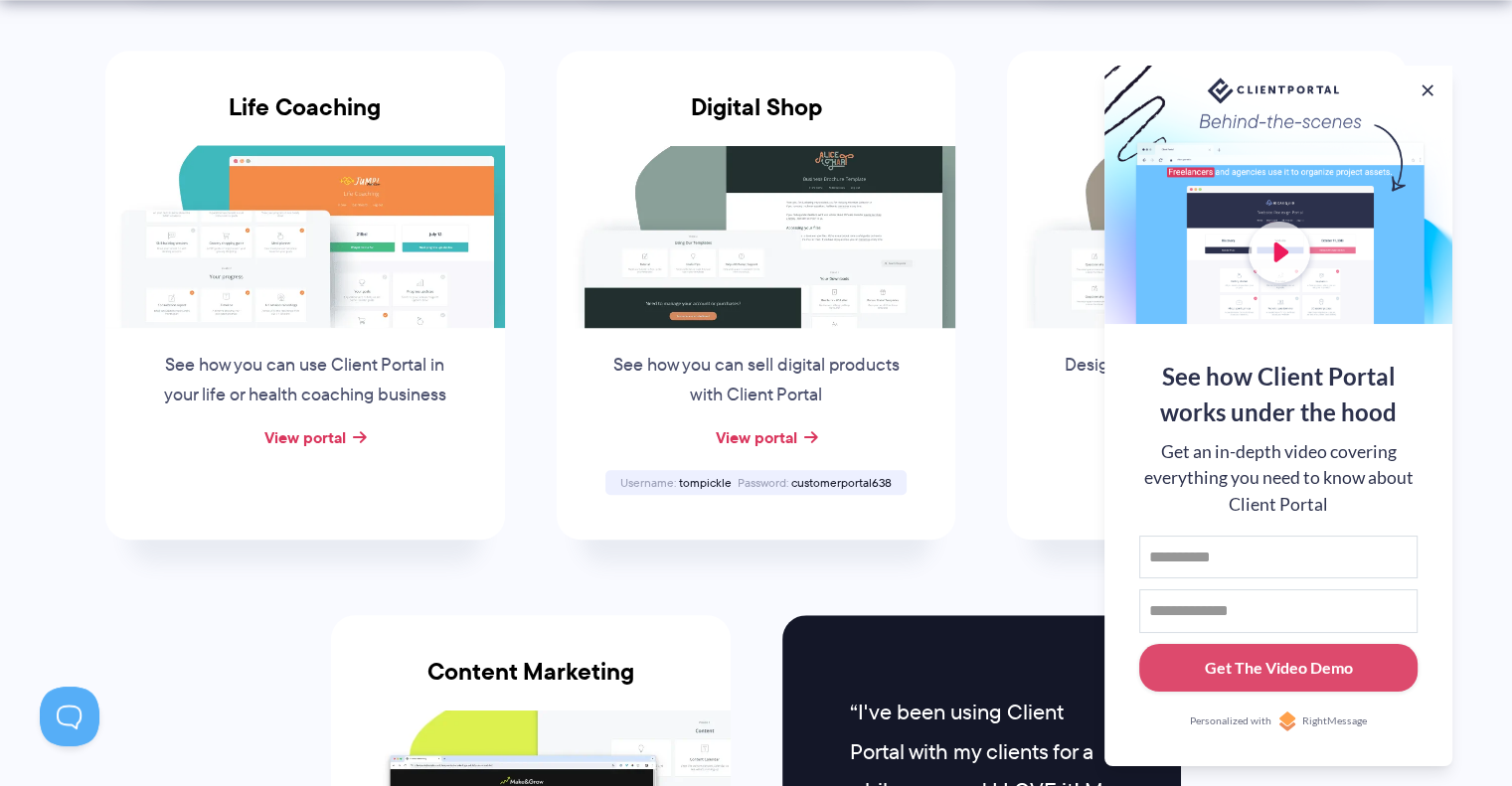 click at bounding box center (1278, 195) 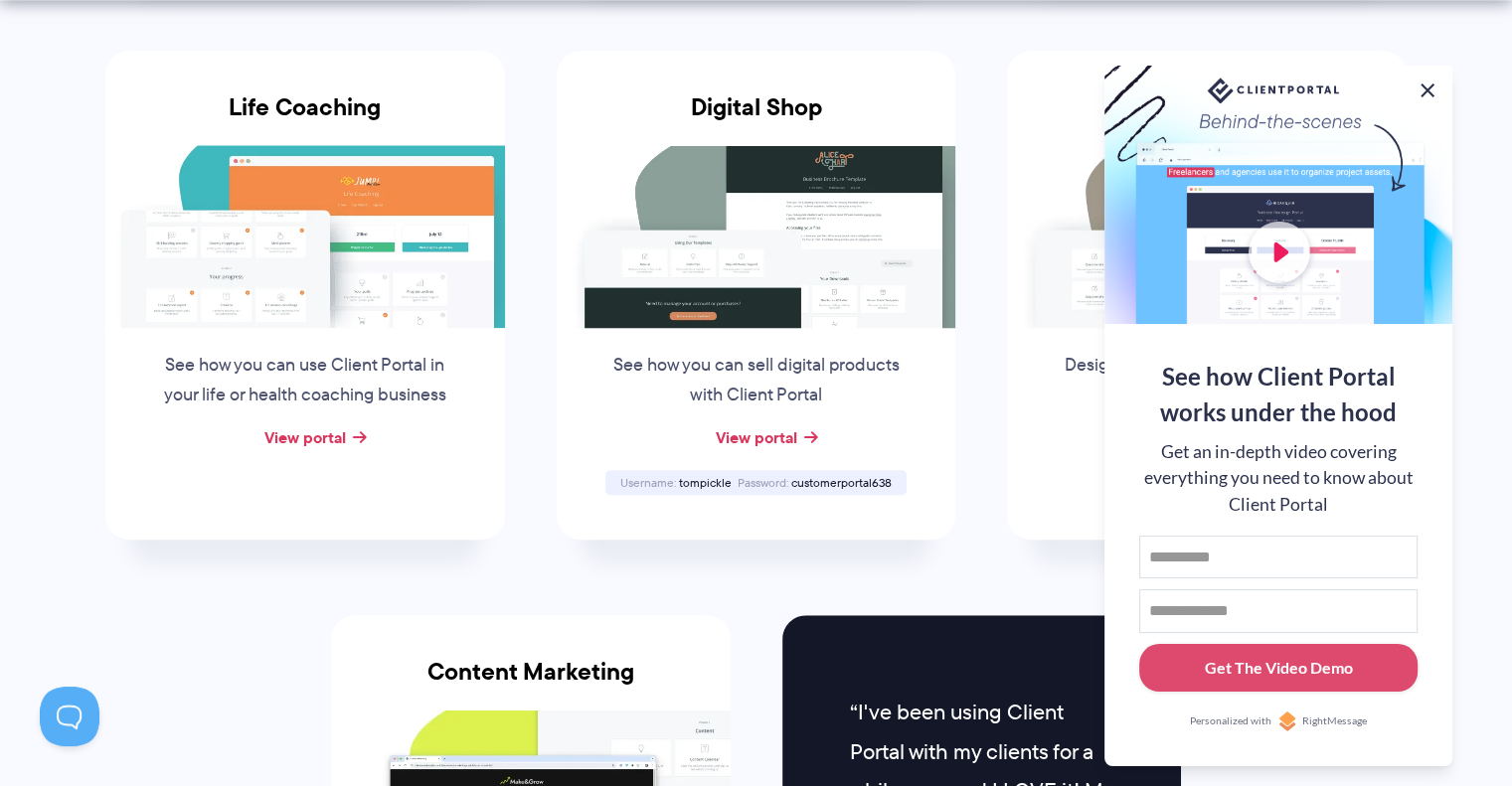 click at bounding box center (1428, 90) 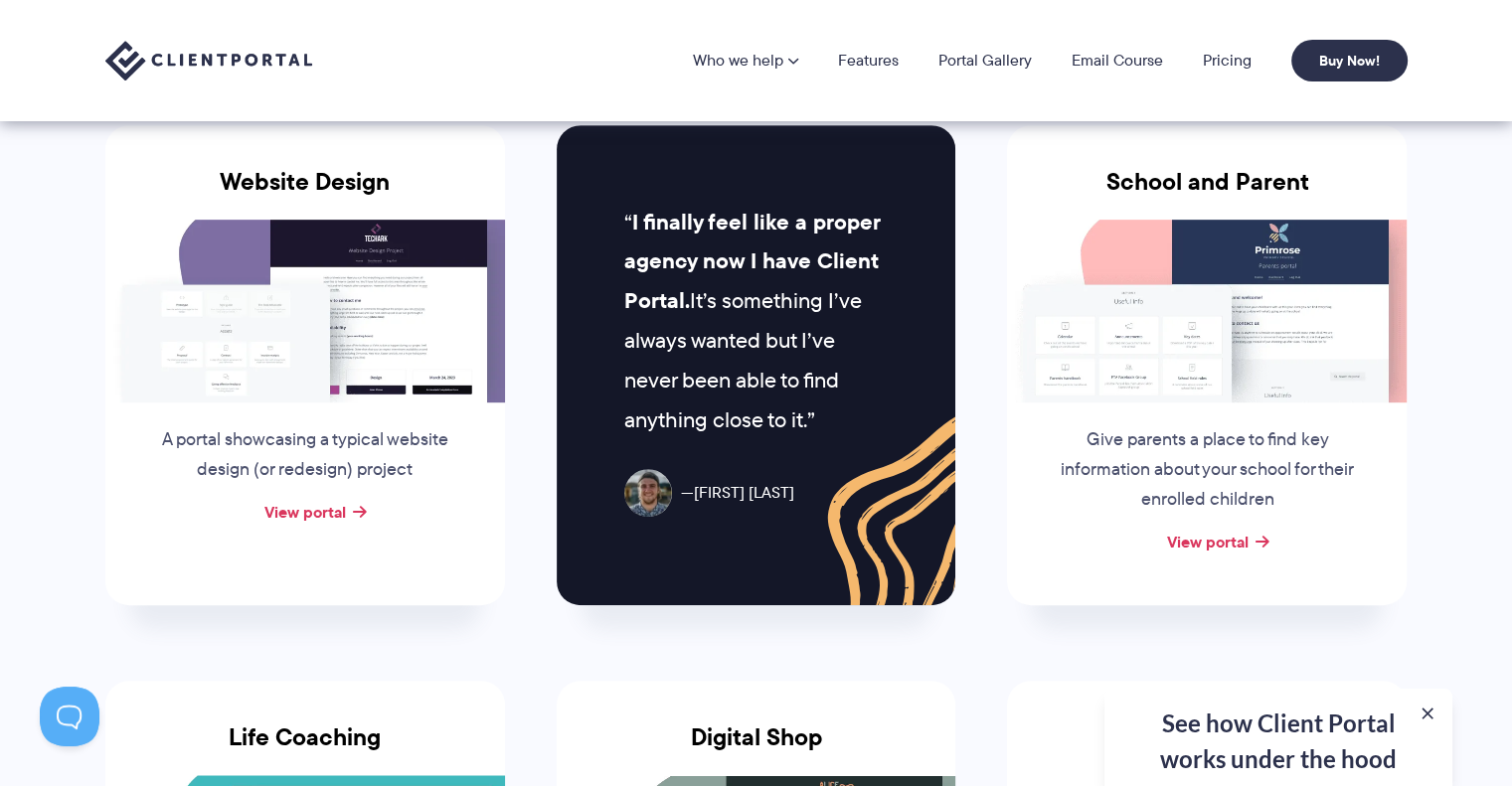 scroll, scrollTop: 885, scrollLeft: 0, axis: vertical 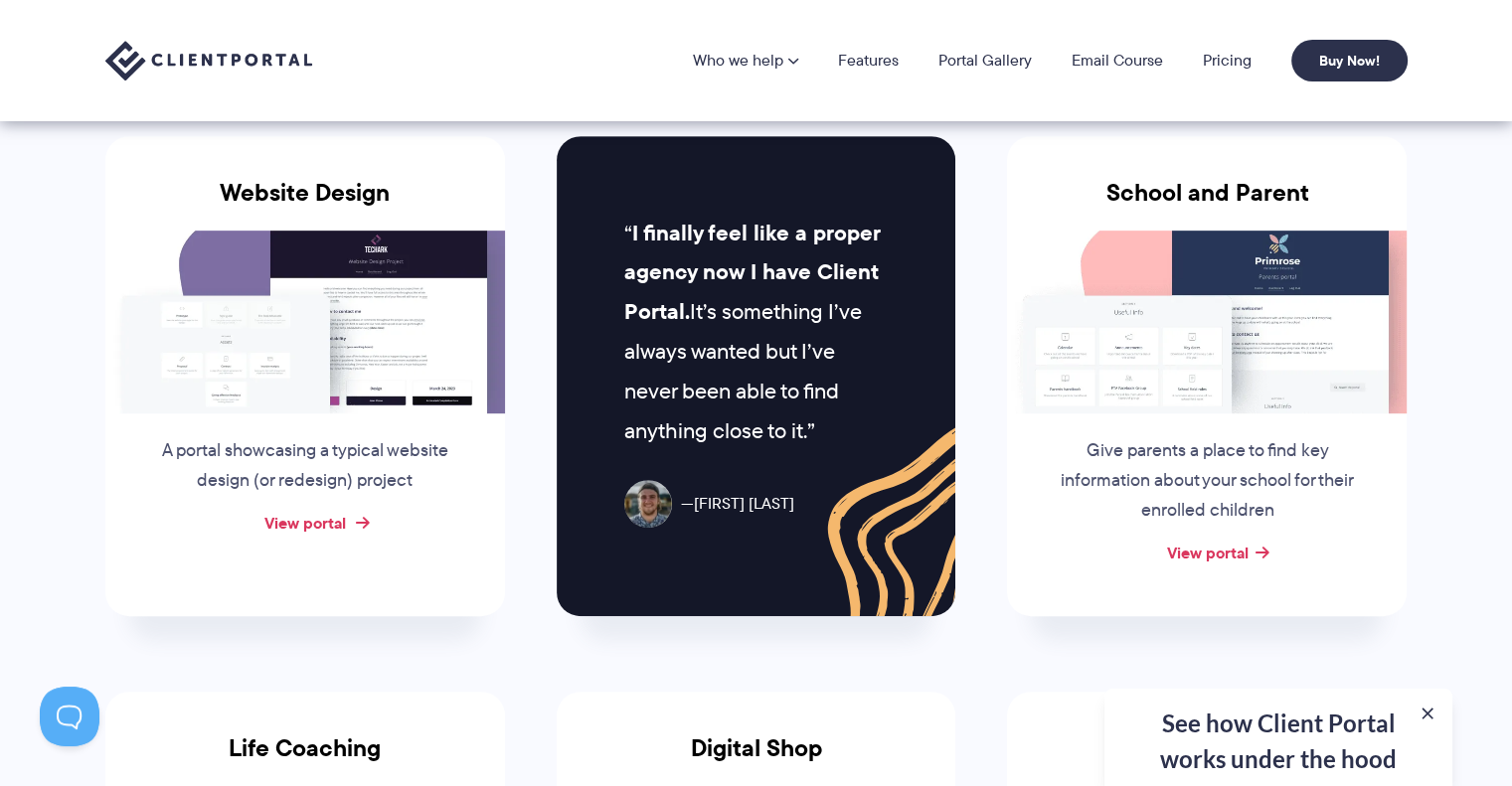 click on "View portal" at bounding box center [305, 523] 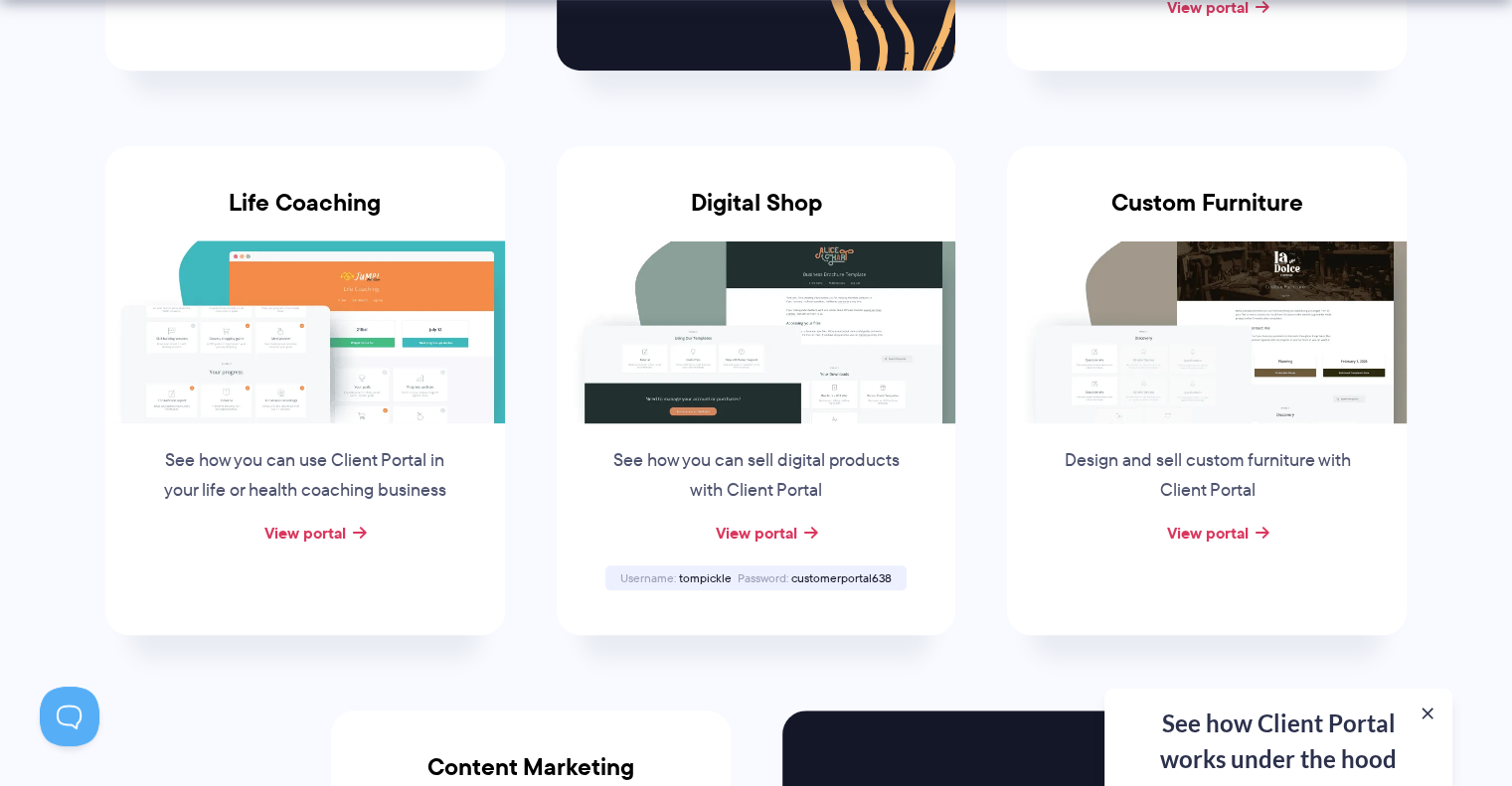 scroll, scrollTop: 1437, scrollLeft: 0, axis: vertical 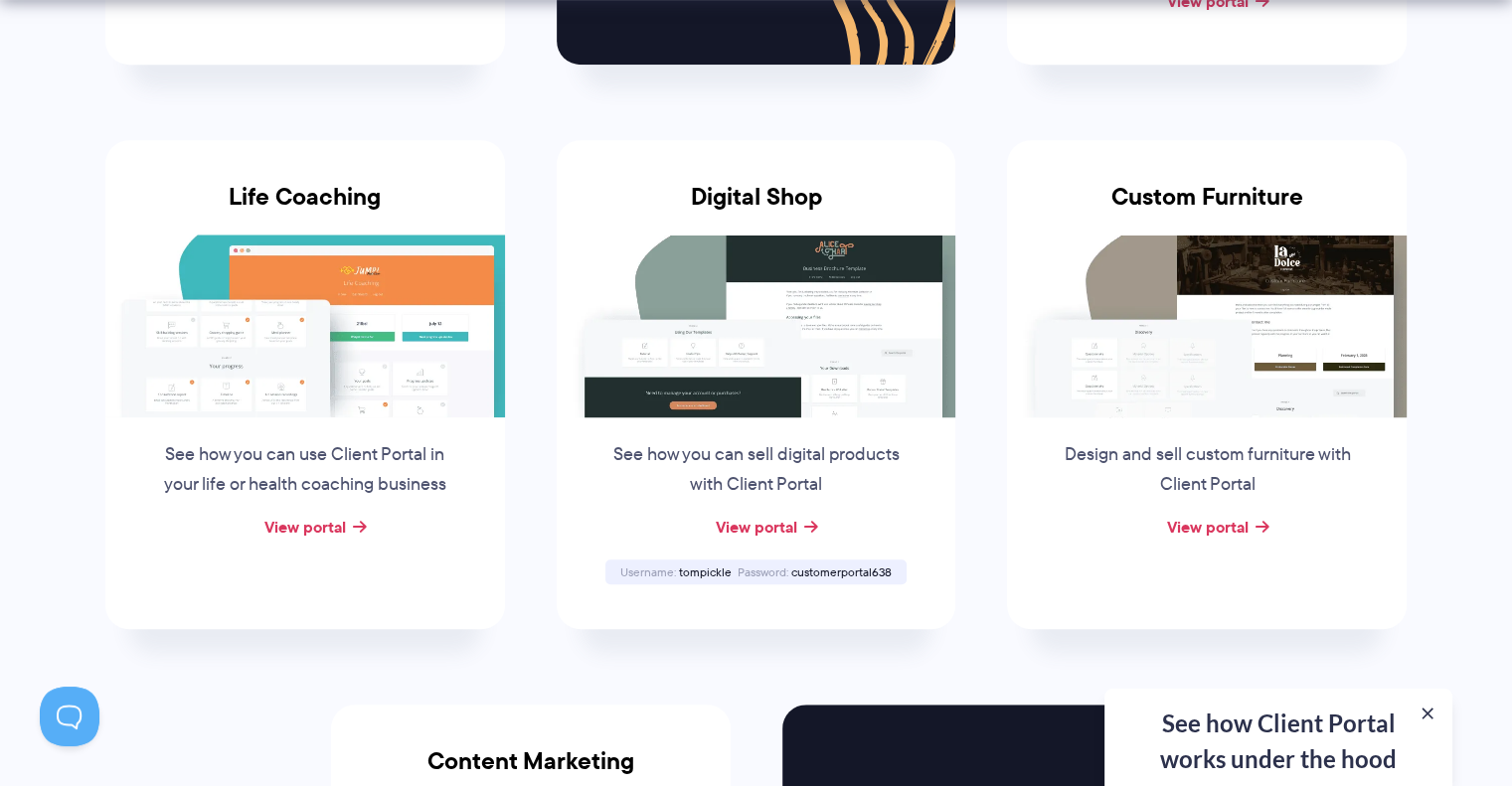 click at bounding box center [1207, 326] 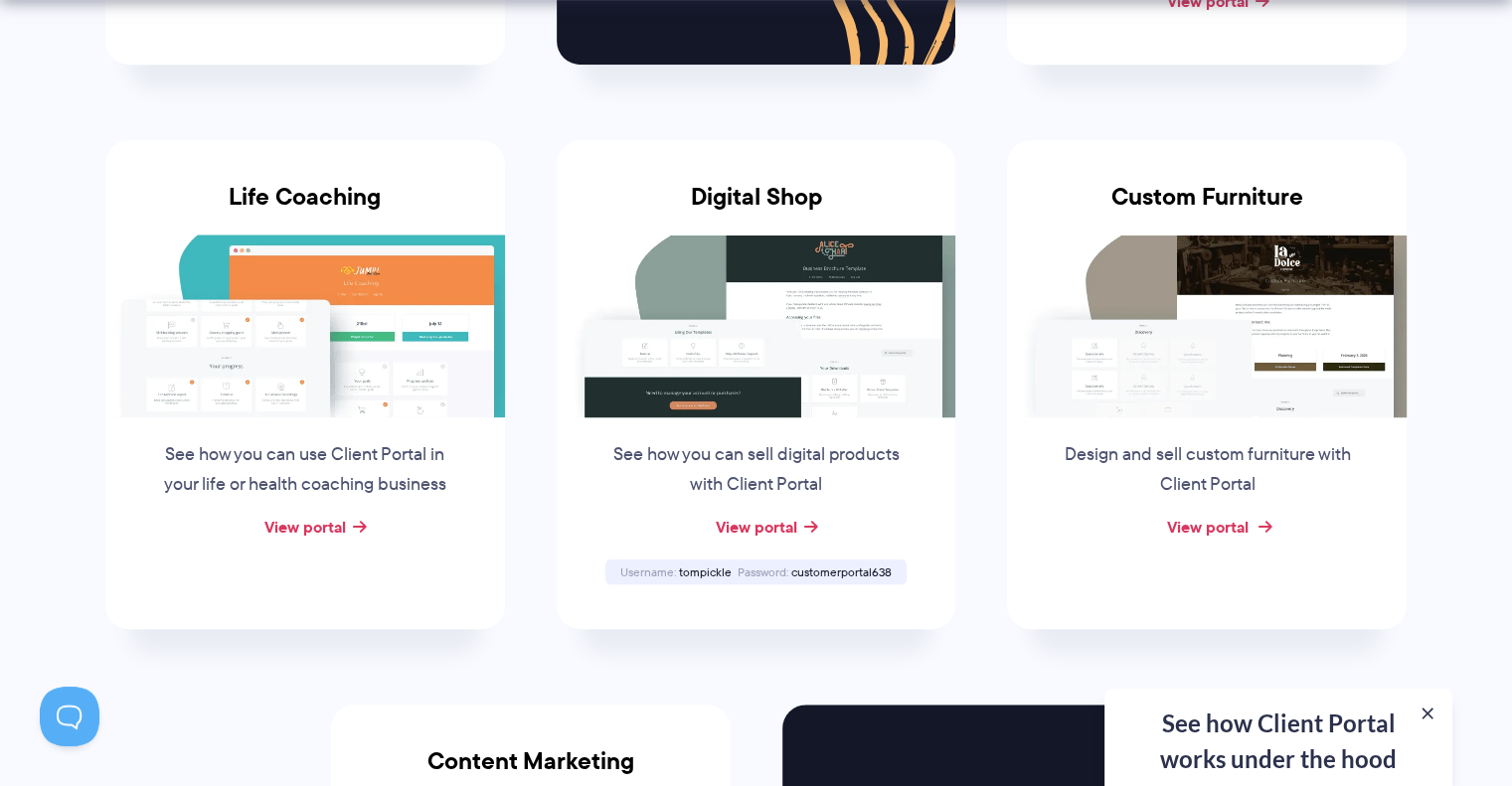 click on "View portal" at bounding box center (1207, 527) 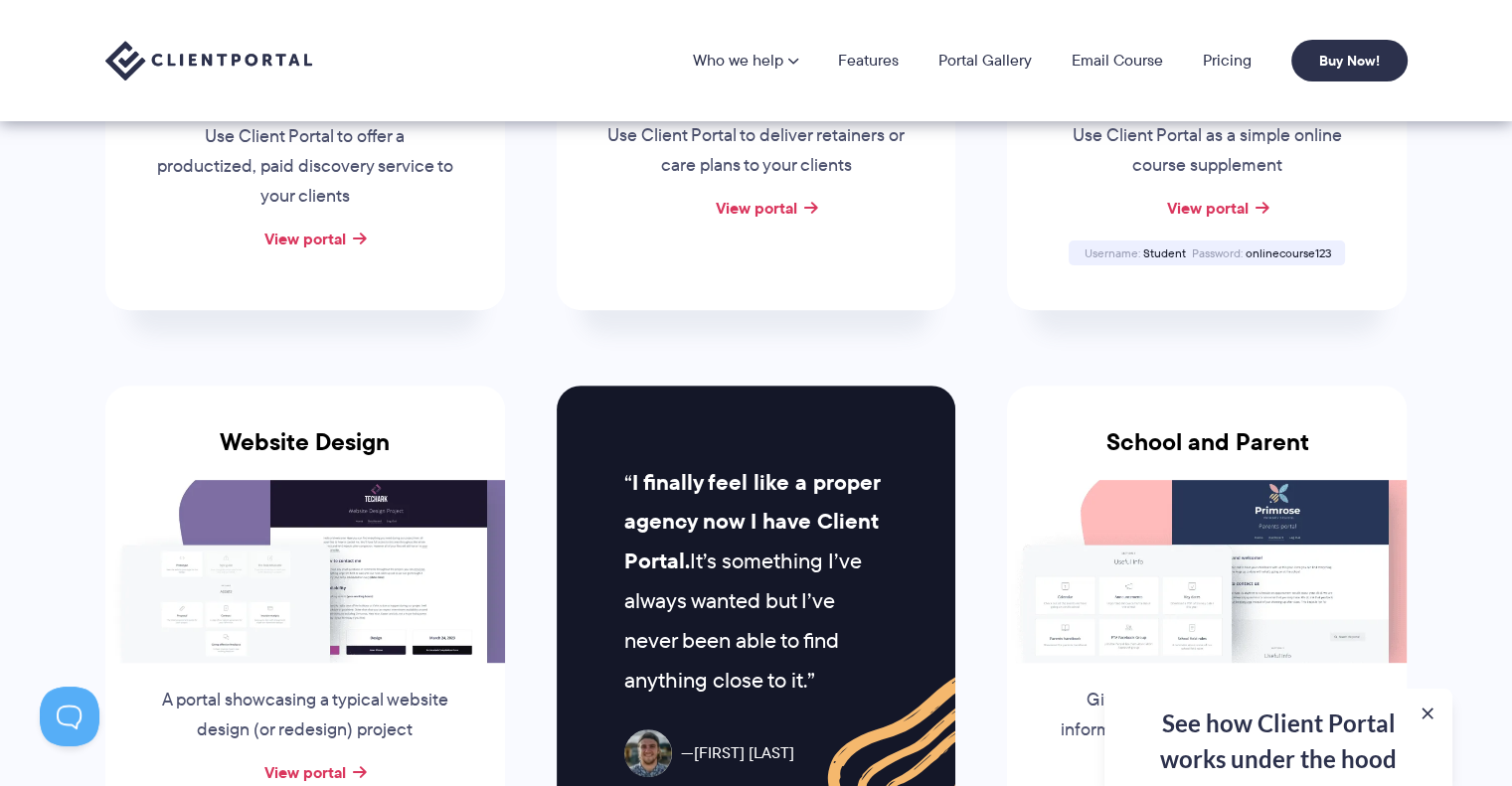 scroll, scrollTop: 519, scrollLeft: 0, axis: vertical 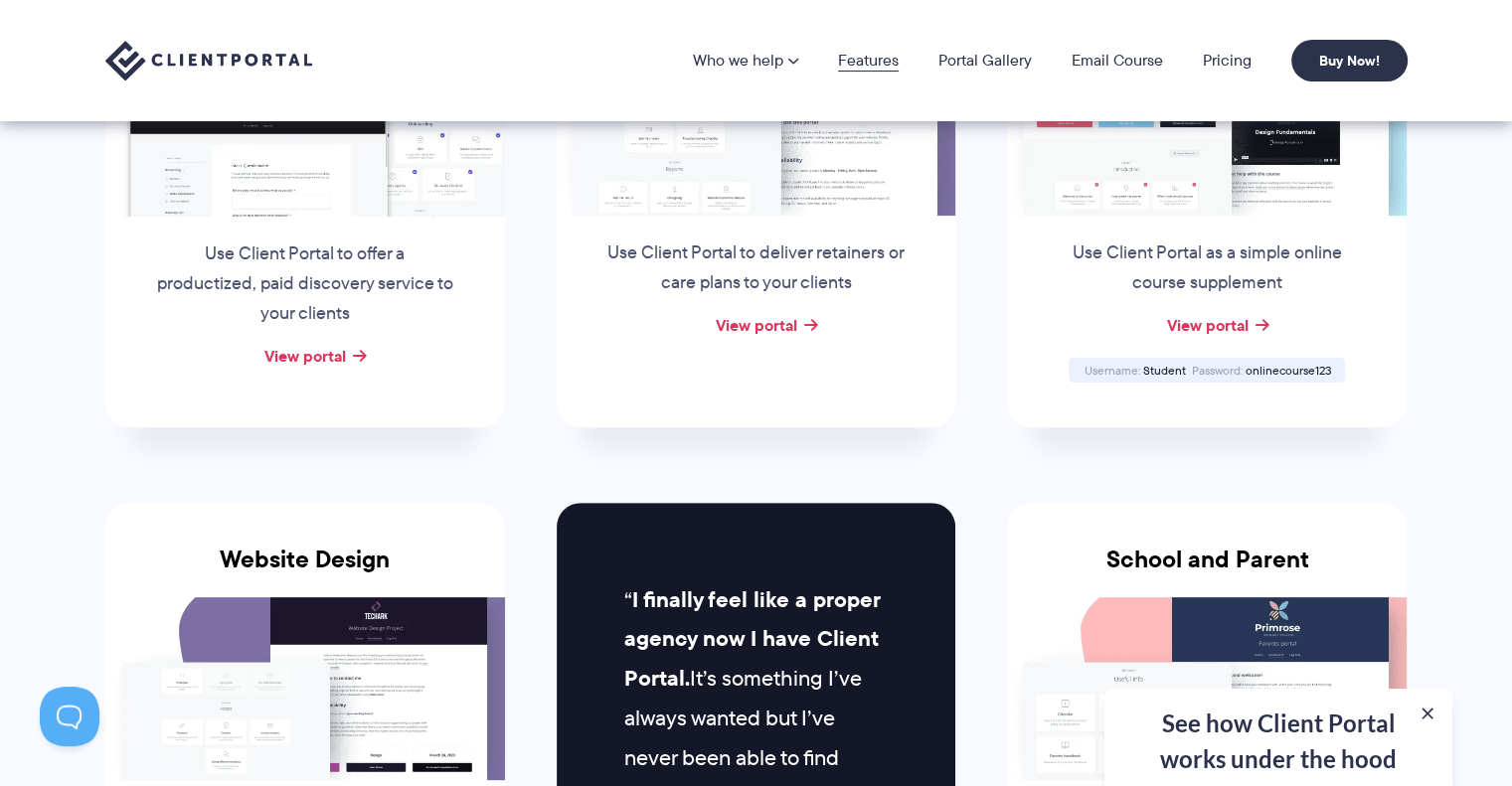 click on "Features" at bounding box center [868, 61] 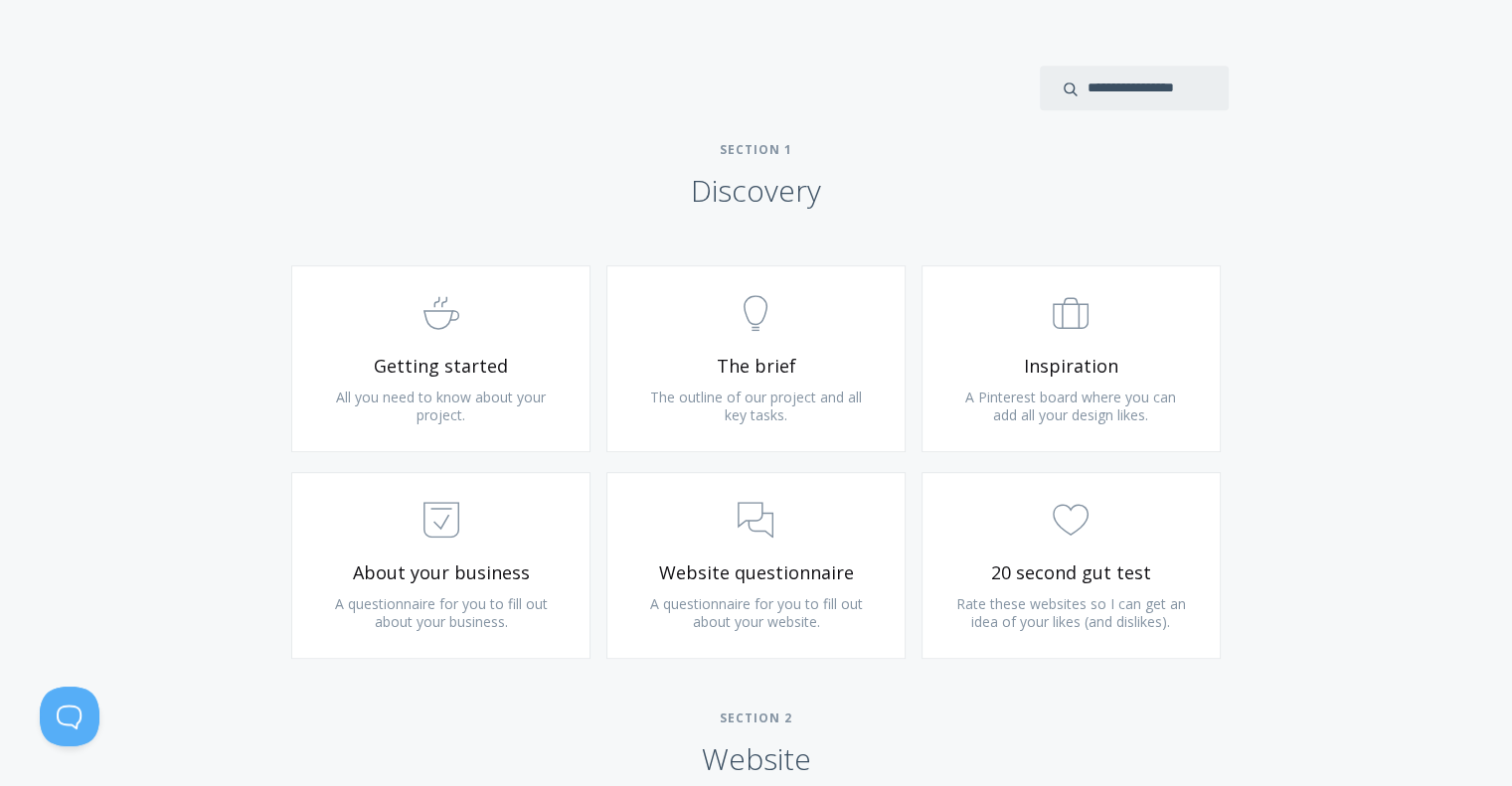 scroll, scrollTop: 1057, scrollLeft: 0, axis: vertical 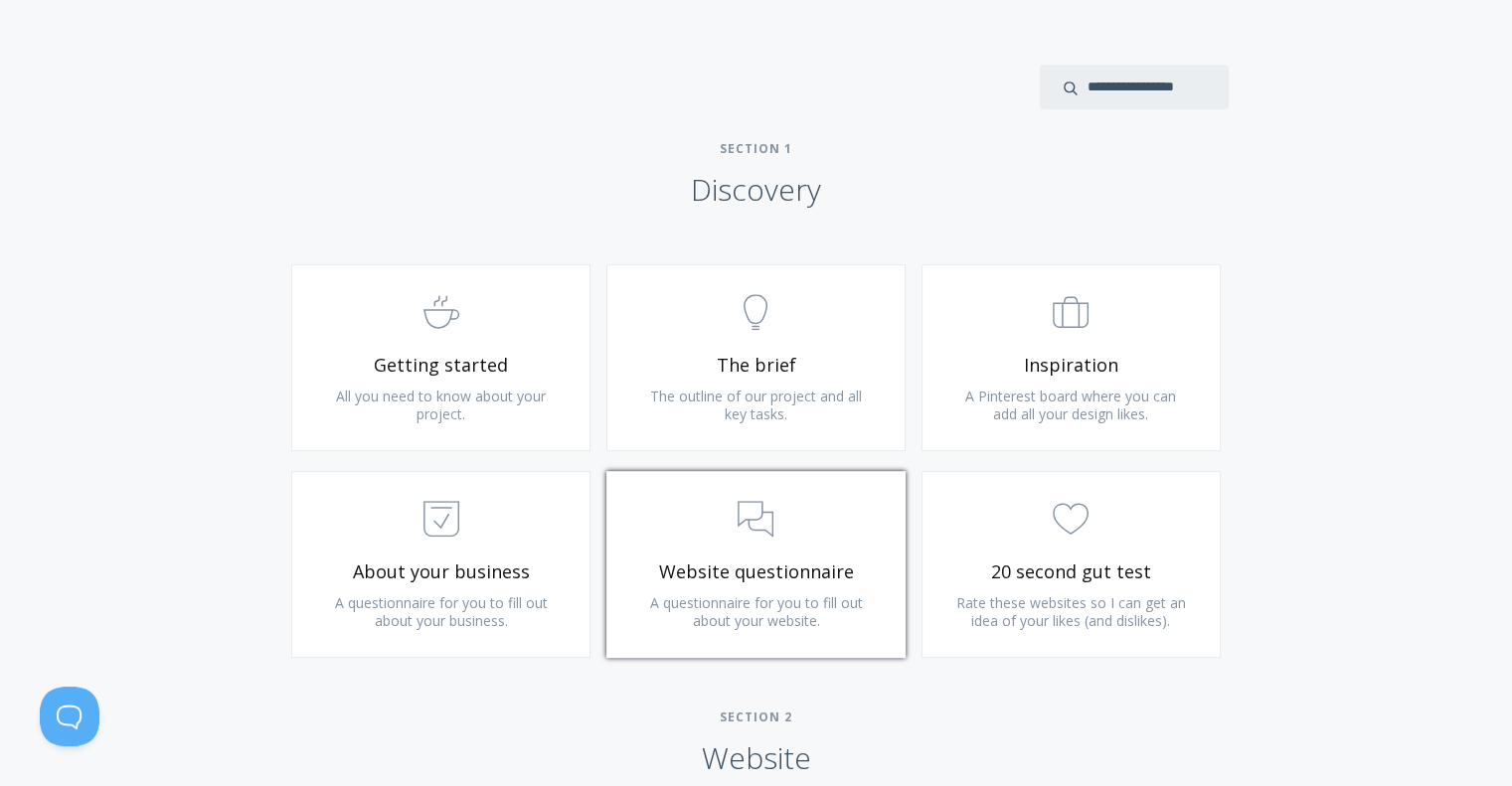 click on ".st0{fill:none;stroke:#000000;stroke-width:2;stroke-miterlimit:10;}
3. Communication" at bounding box center (756, 520) 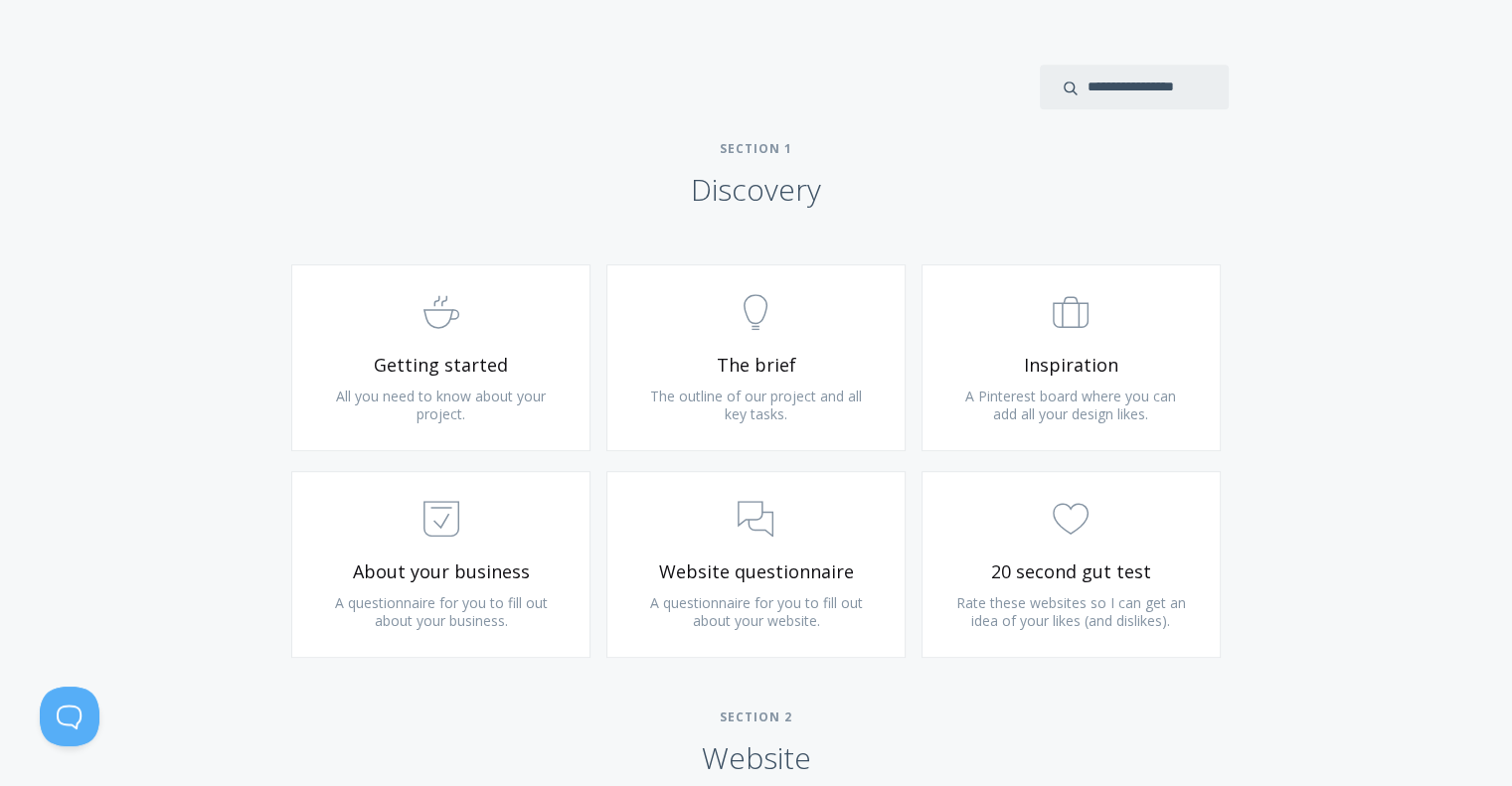 scroll, scrollTop: 1043, scrollLeft: 0, axis: vertical 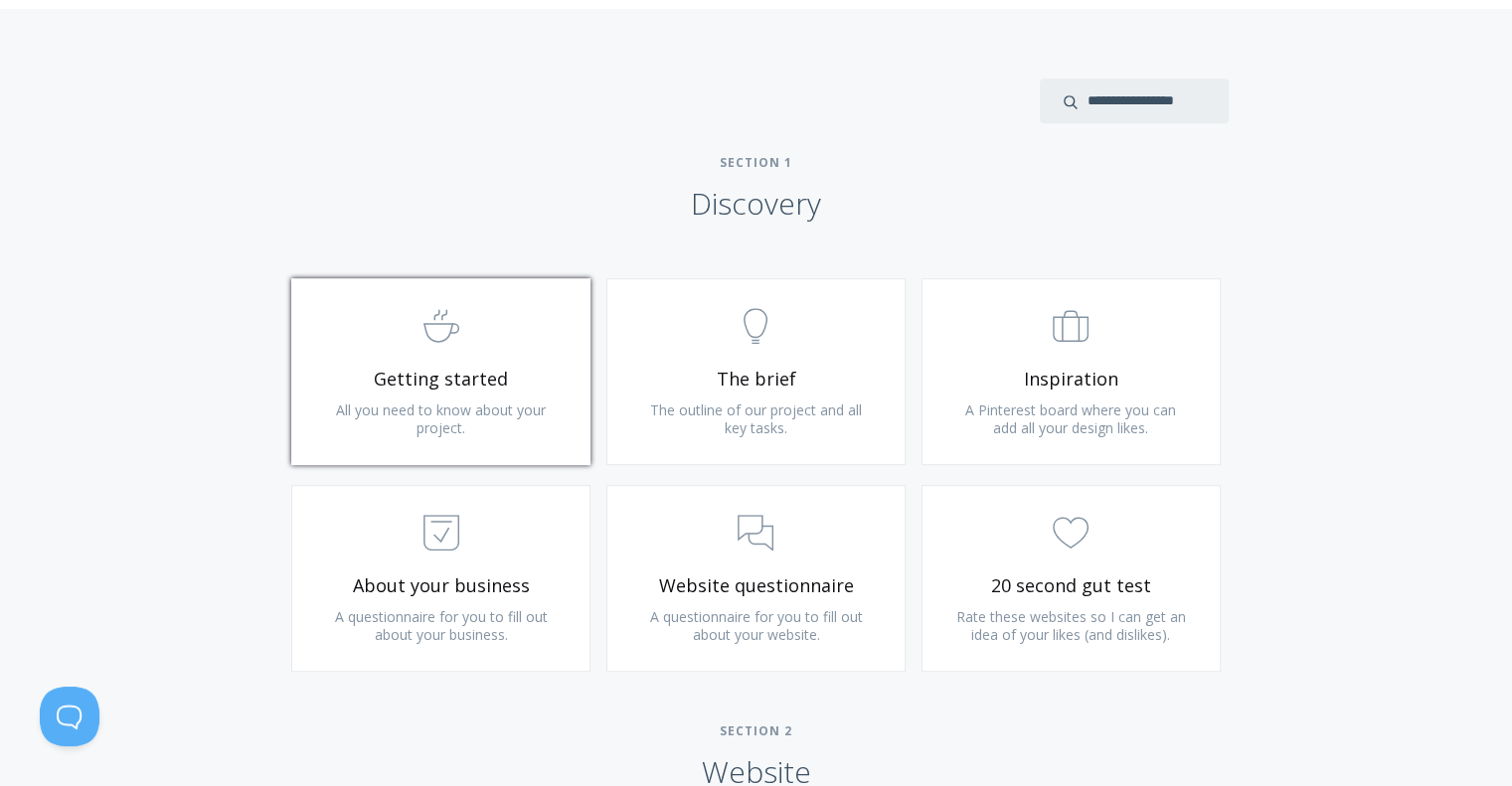 click on ".st0{fill:none;stroke:#000000;stroke-width:2;stroke-miterlimit:10;}
Untitled-22" 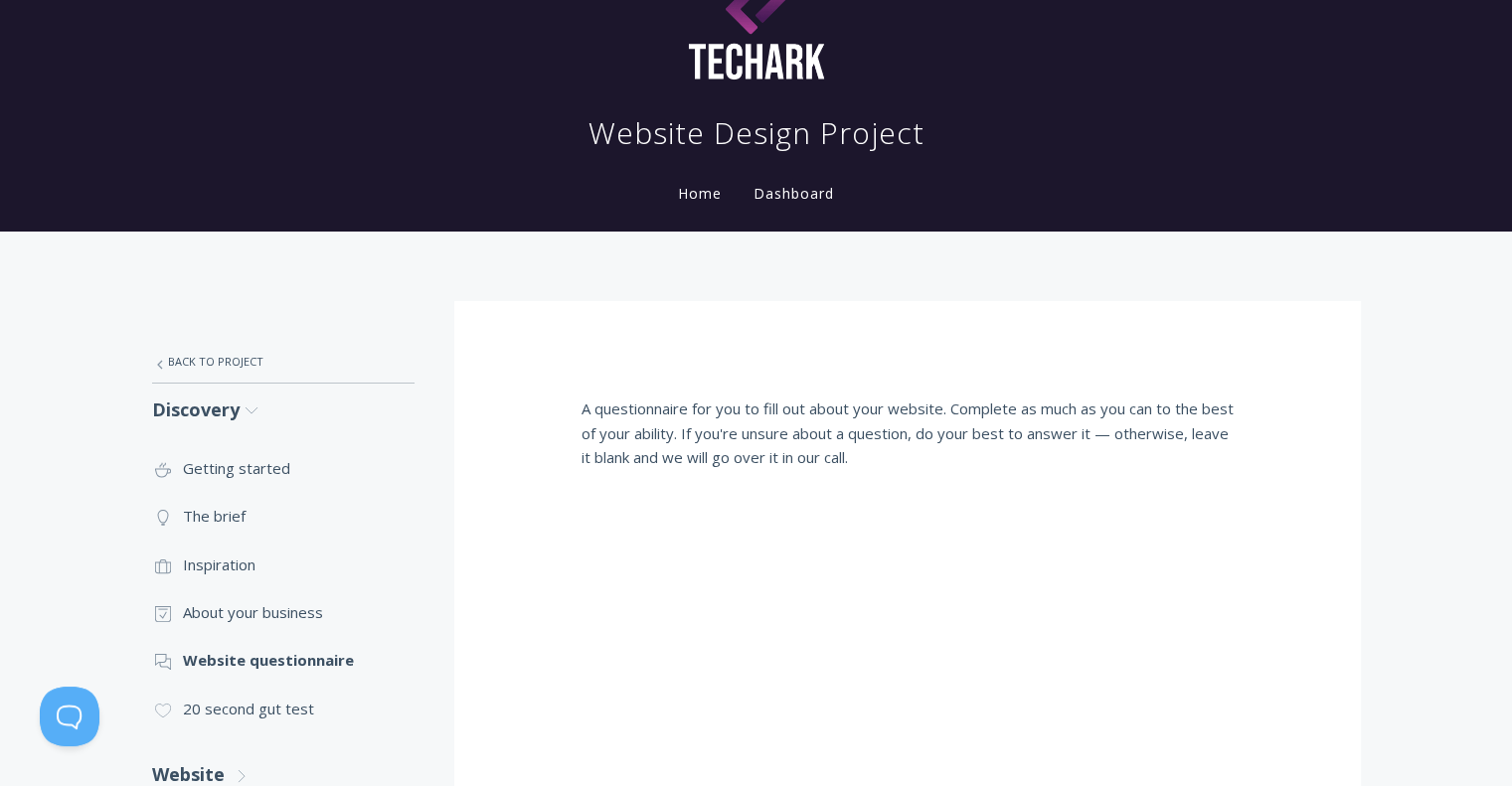 scroll, scrollTop: 64, scrollLeft: 0, axis: vertical 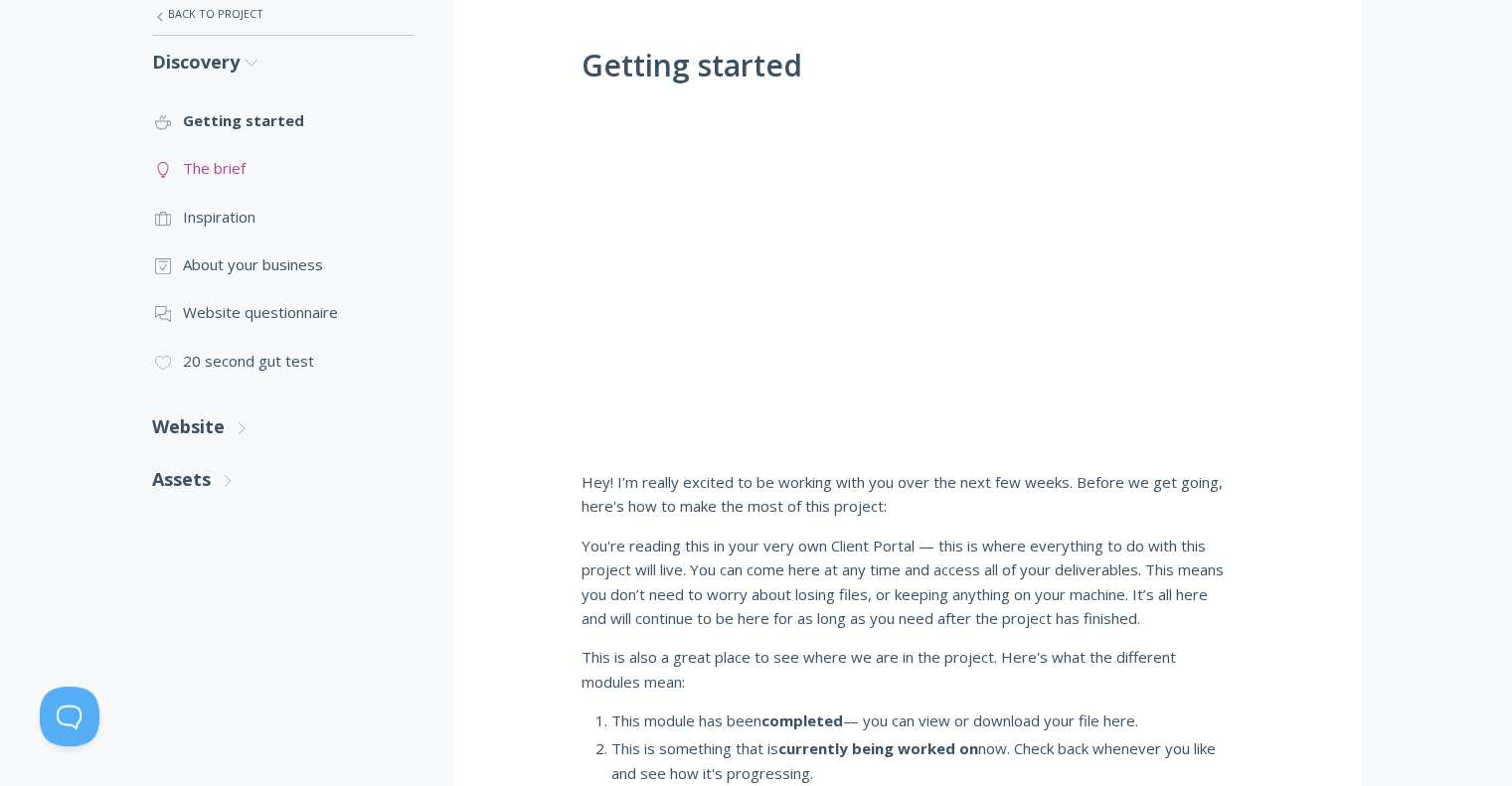 click on ".st0{fill:none;stroke:#000000;stroke-width:2;stroke-miterlimit:10;}
Untitled-14                The brief" at bounding box center (283, 168) 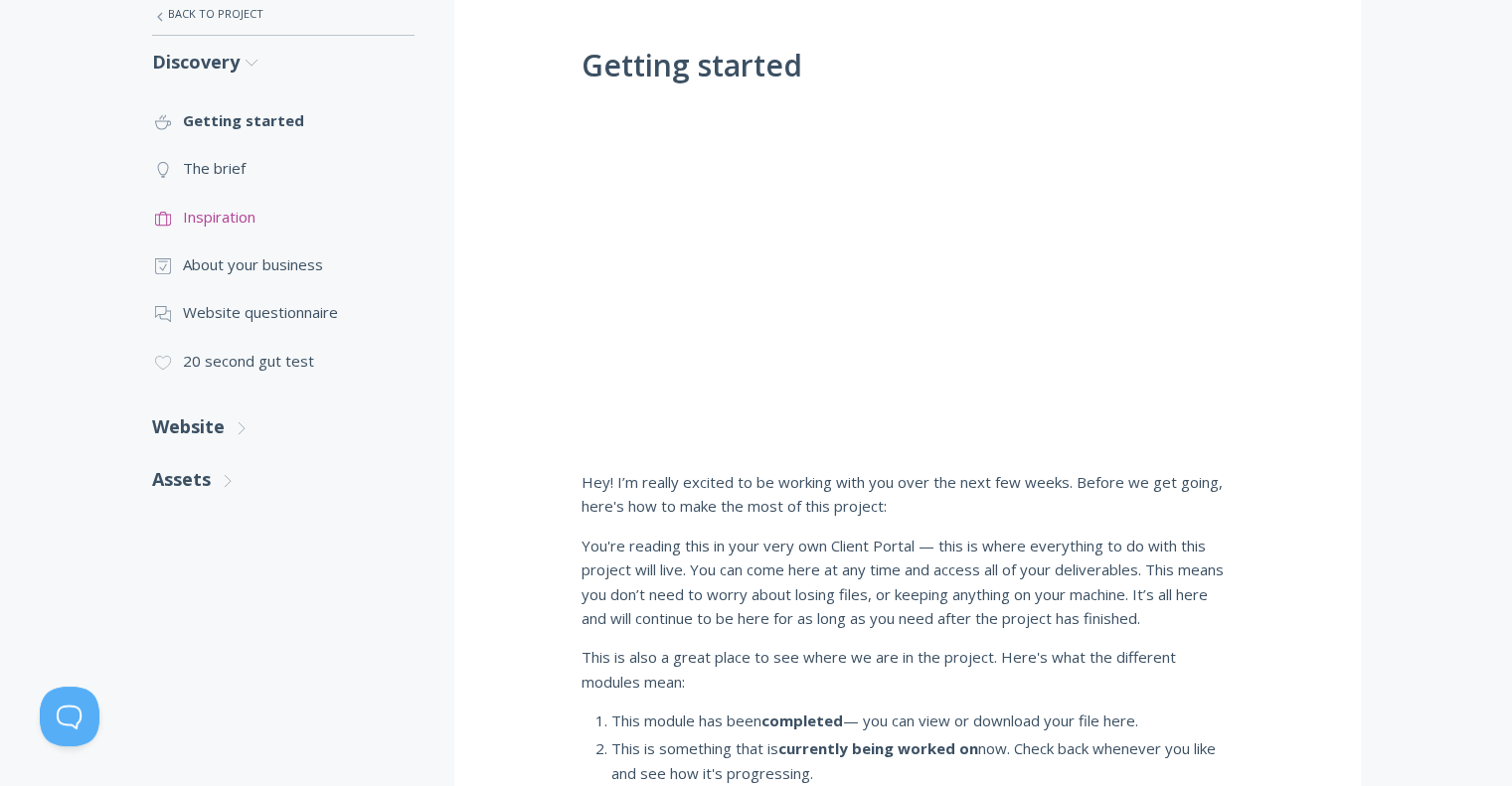 click on ".st0{fill:none;stroke:#000000;stroke-width:2;stroke-miterlimit:10;}
Untitled-20                  Inspiration" at bounding box center (283, 217) 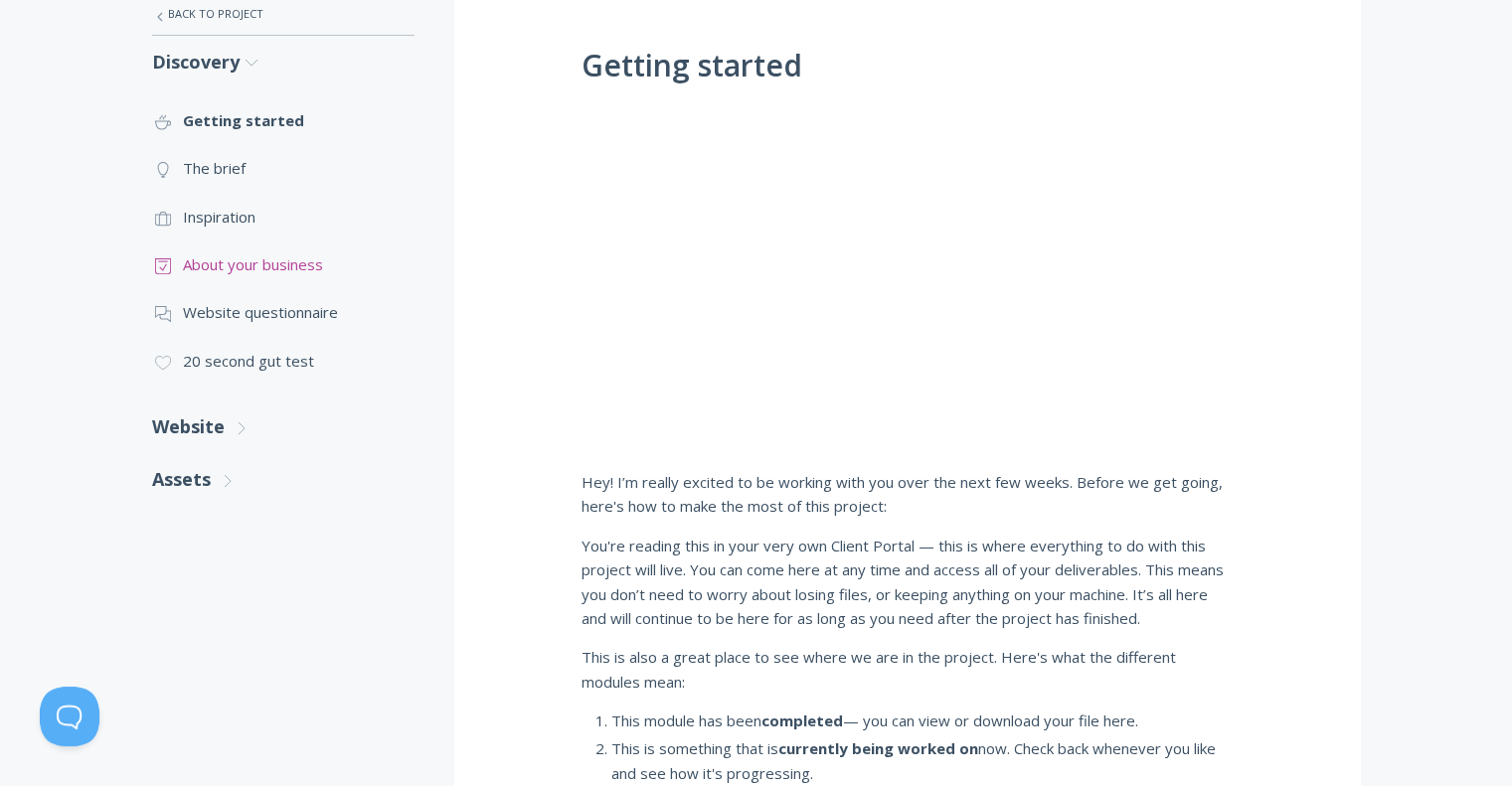 click on ".st0{fill:none;stroke:#000000;stroke-width:2;stroke-miterlimit:10;}
Untitled-18                About your business" at bounding box center (283, 264) 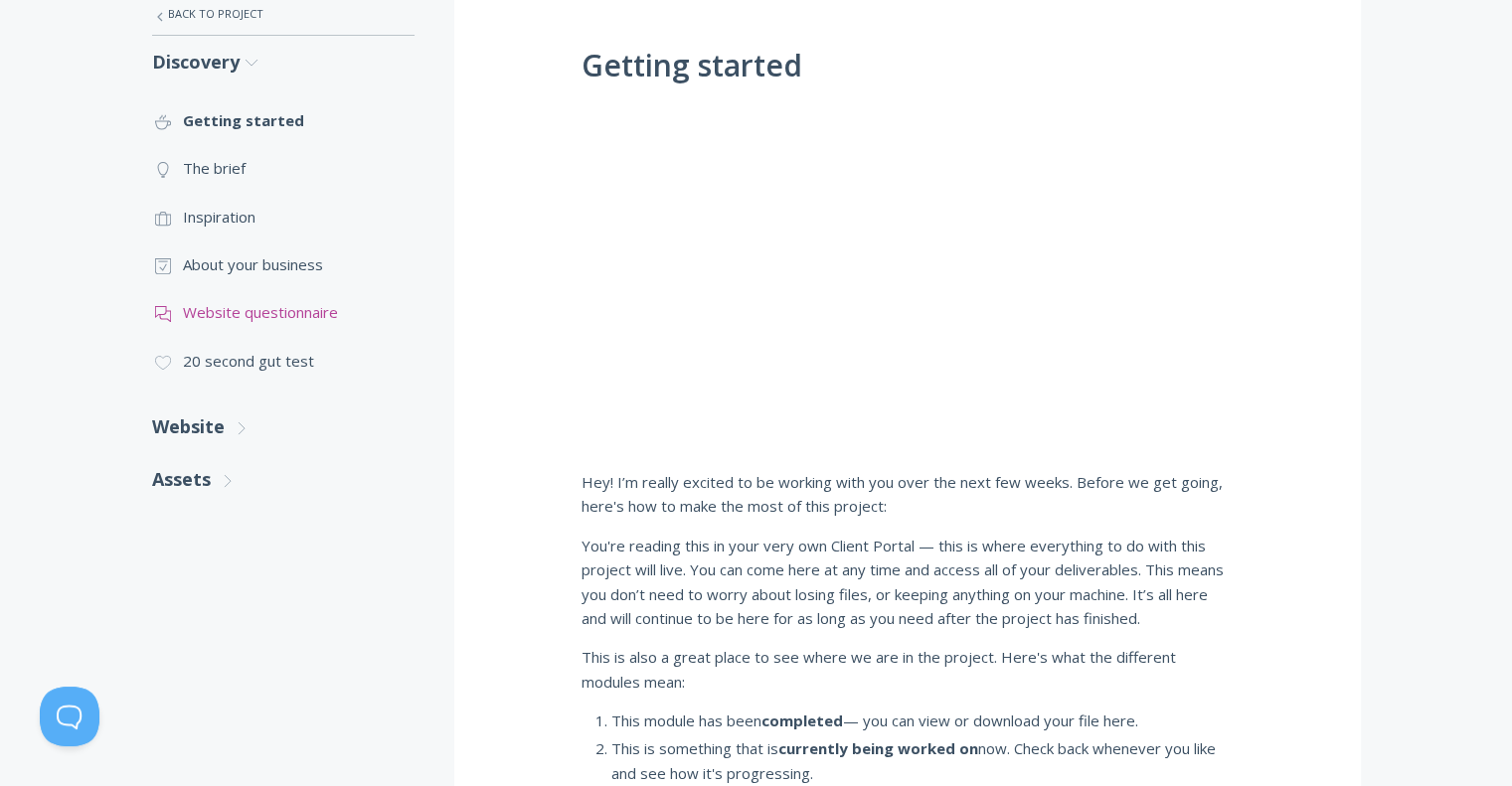 click on ".st0{fill:none;stroke:#000000;stroke-width:2;stroke-miterlimit:10;}
3. Communication                      Website questionnaire" at bounding box center (283, 312) 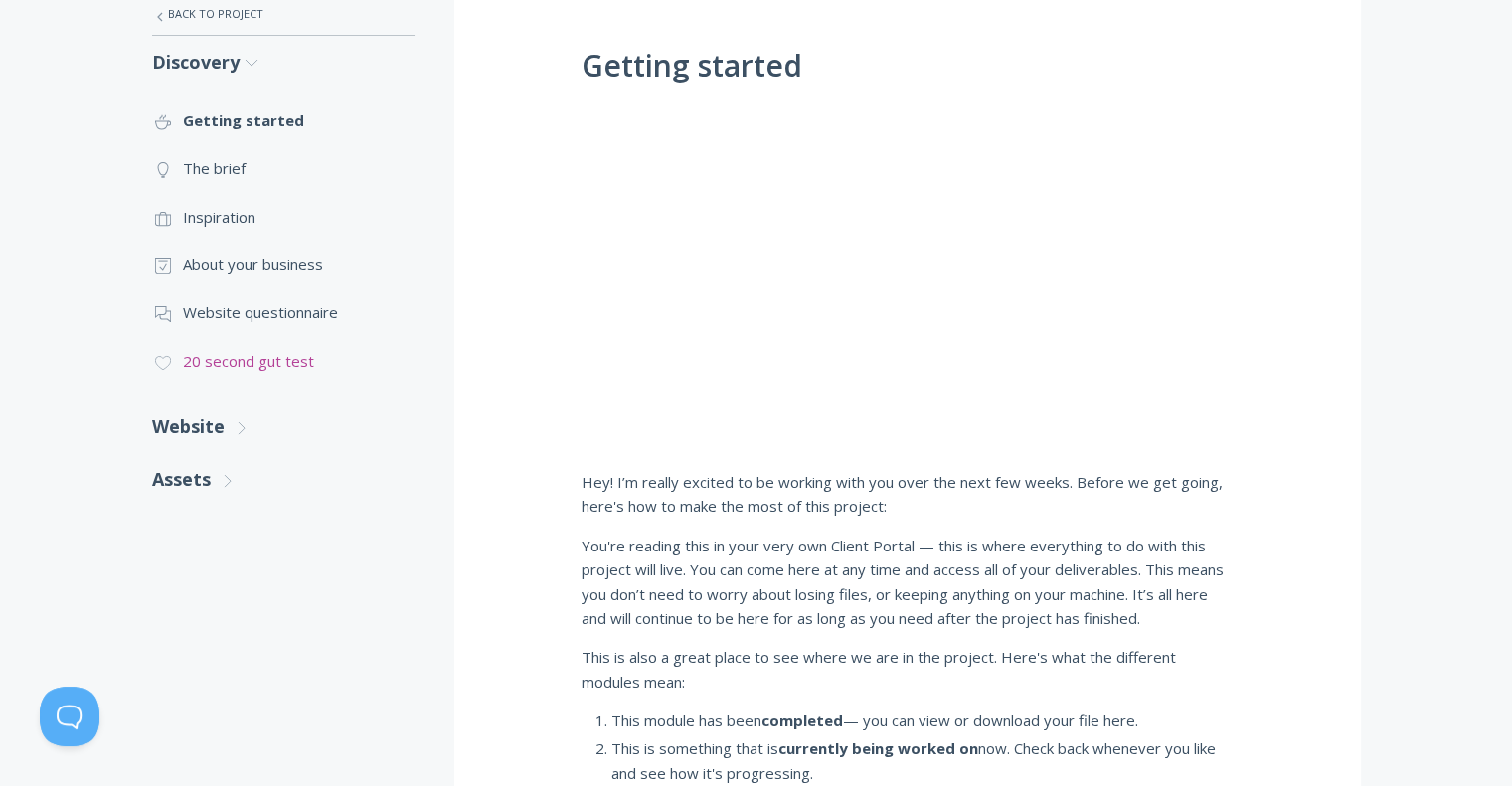 click on ".cls-1{fill:none;stroke:#000;stroke-miterlimit:10;stroke-width:2px;} 1. General  20 second gut test" at bounding box center (283, 361) 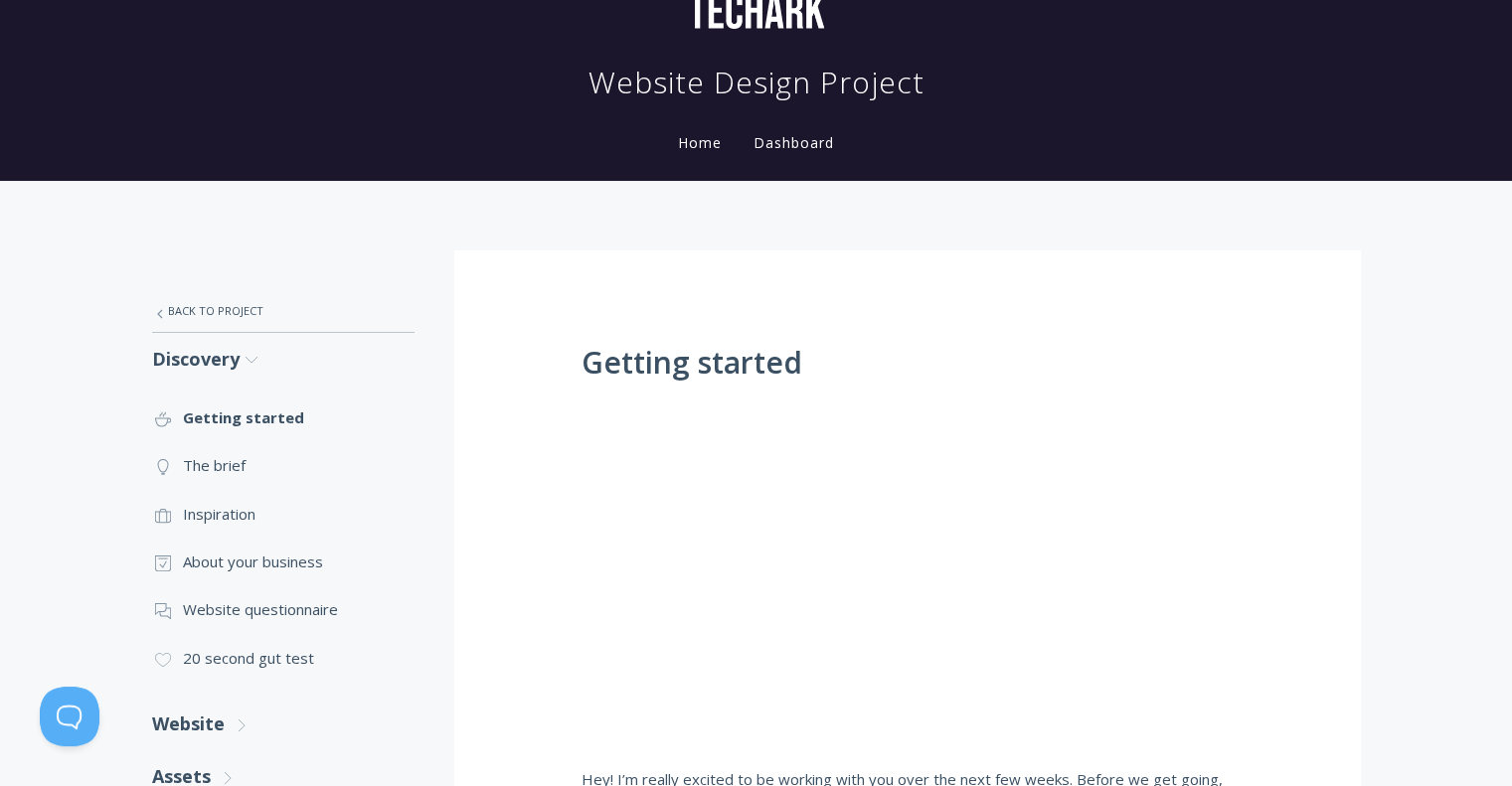 scroll, scrollTop: 0, scrollLeft: 0, axis: both 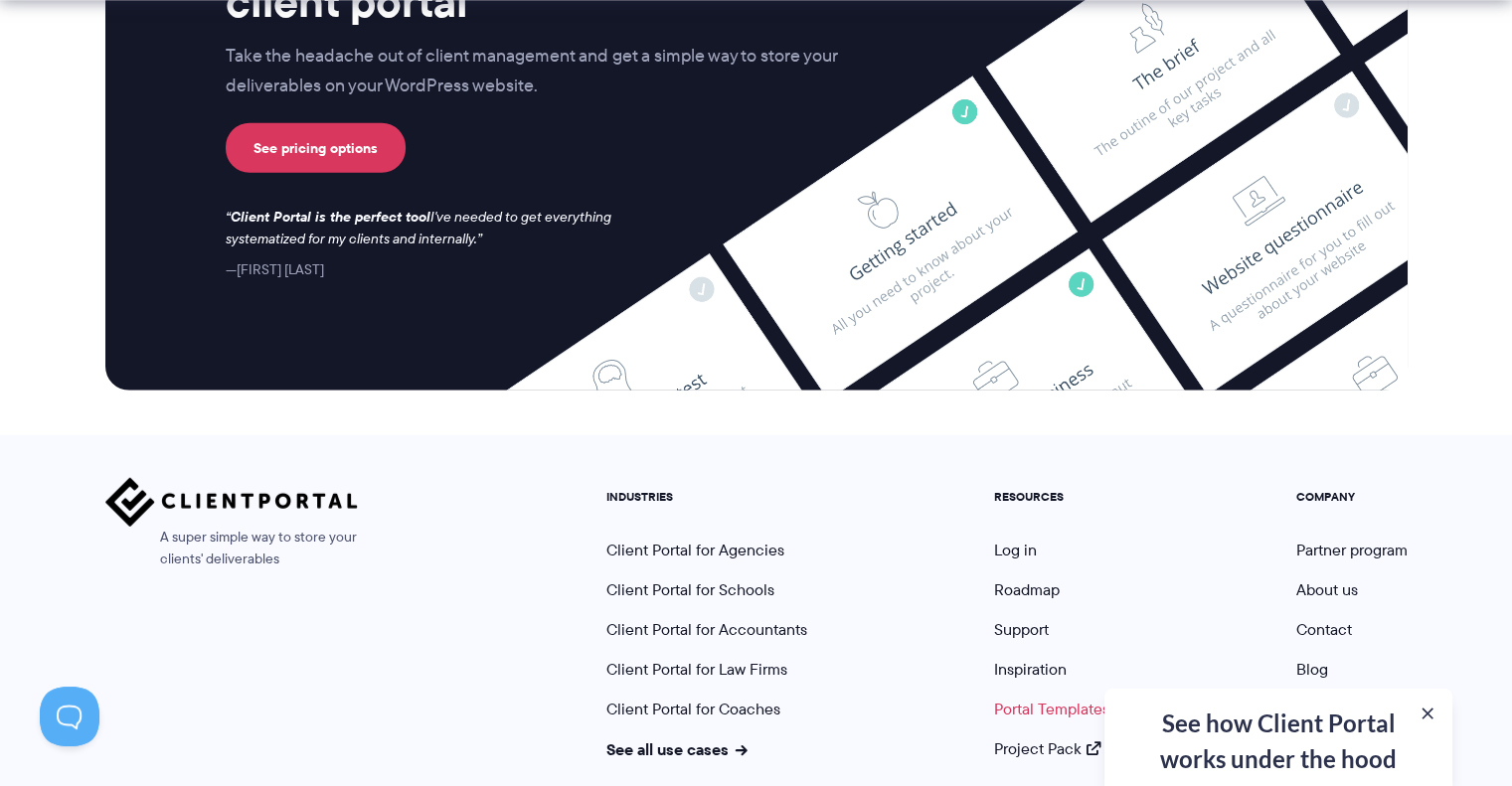 click on "Portal Templates" at bounding box center (1052, 708) 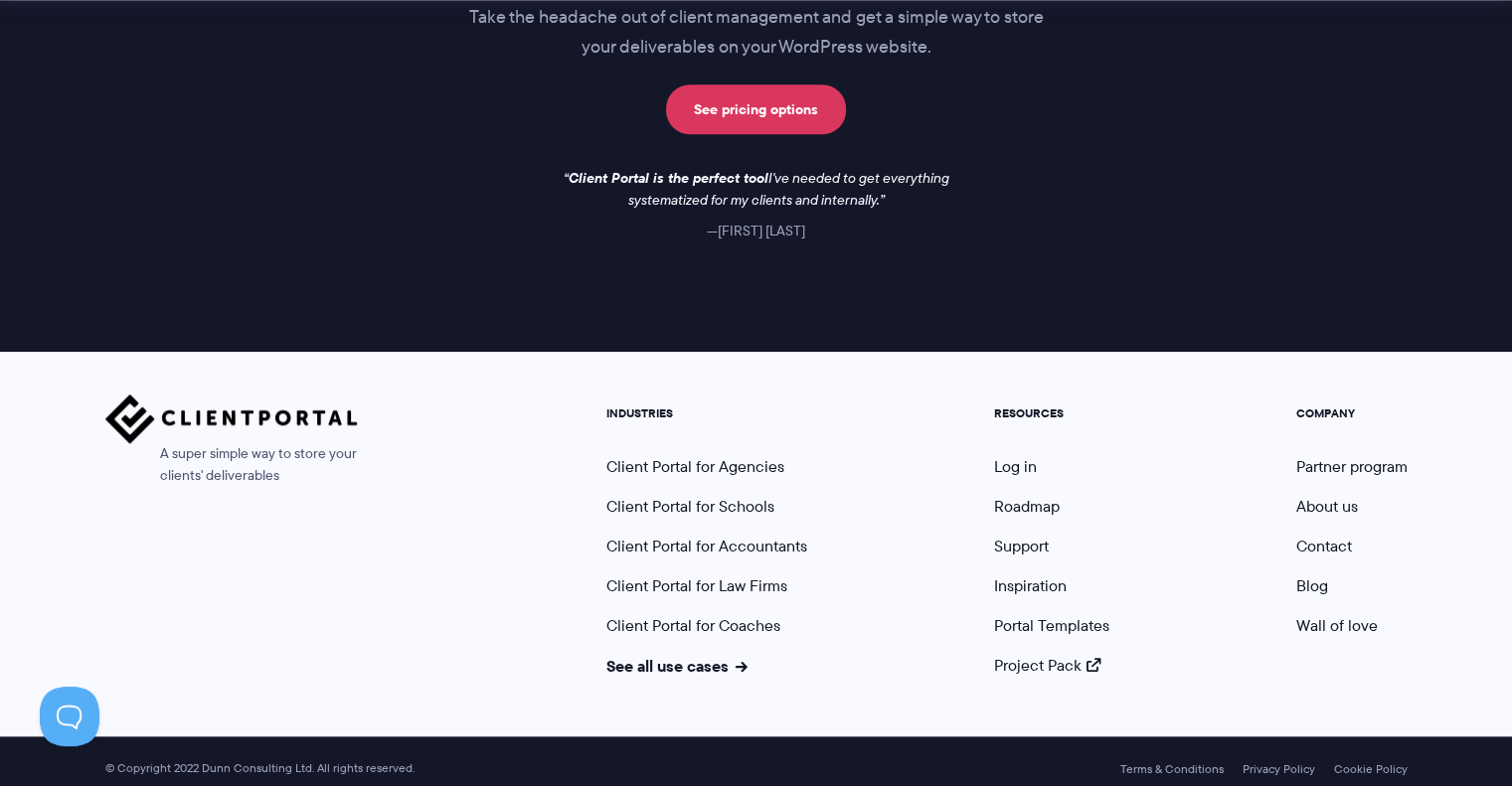 scroll, scrollTop: 1842, scrollLeft: 0, axis: vertical 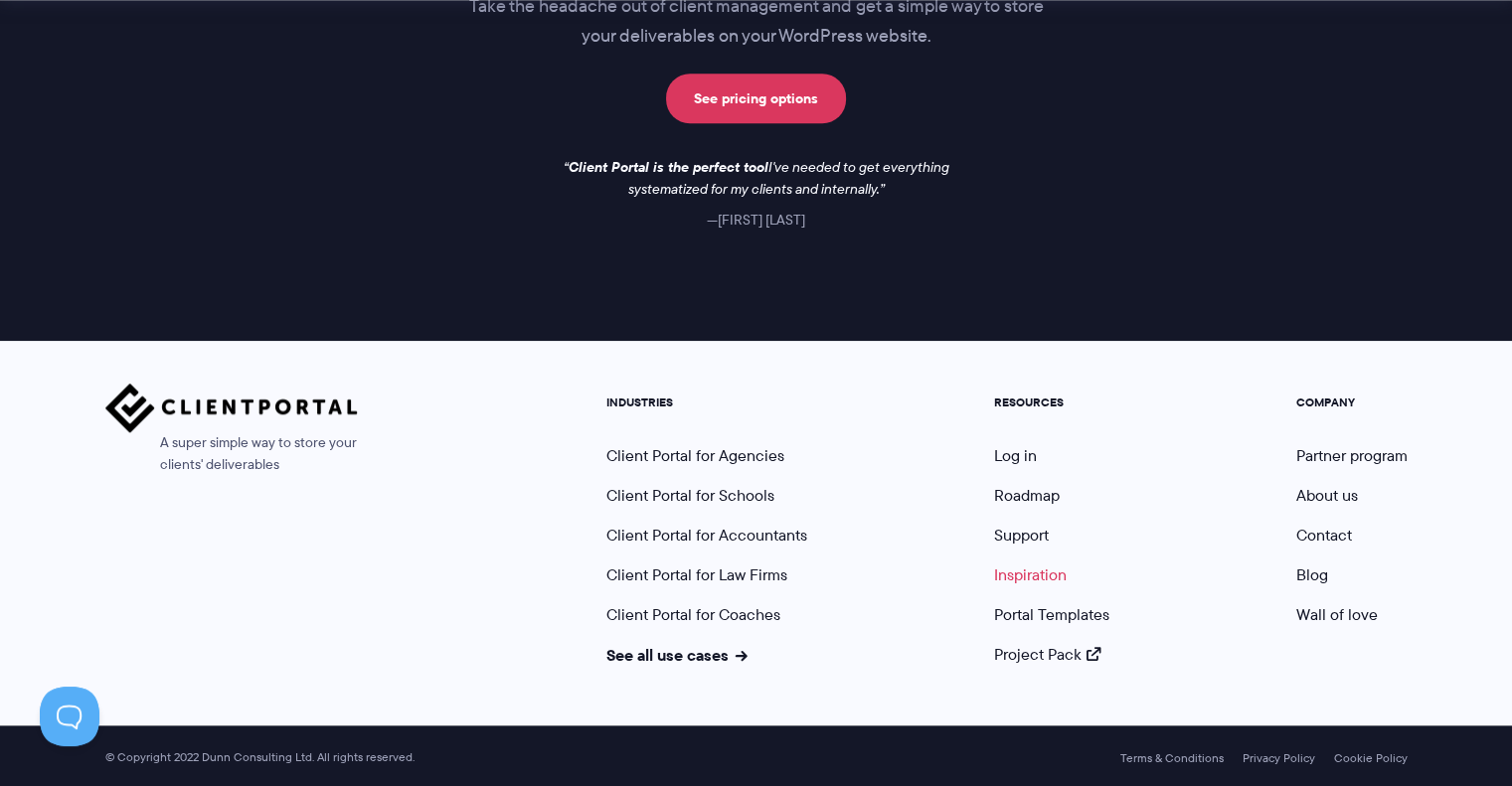 click on "Inspiration" at bounding box center (1030, 574) 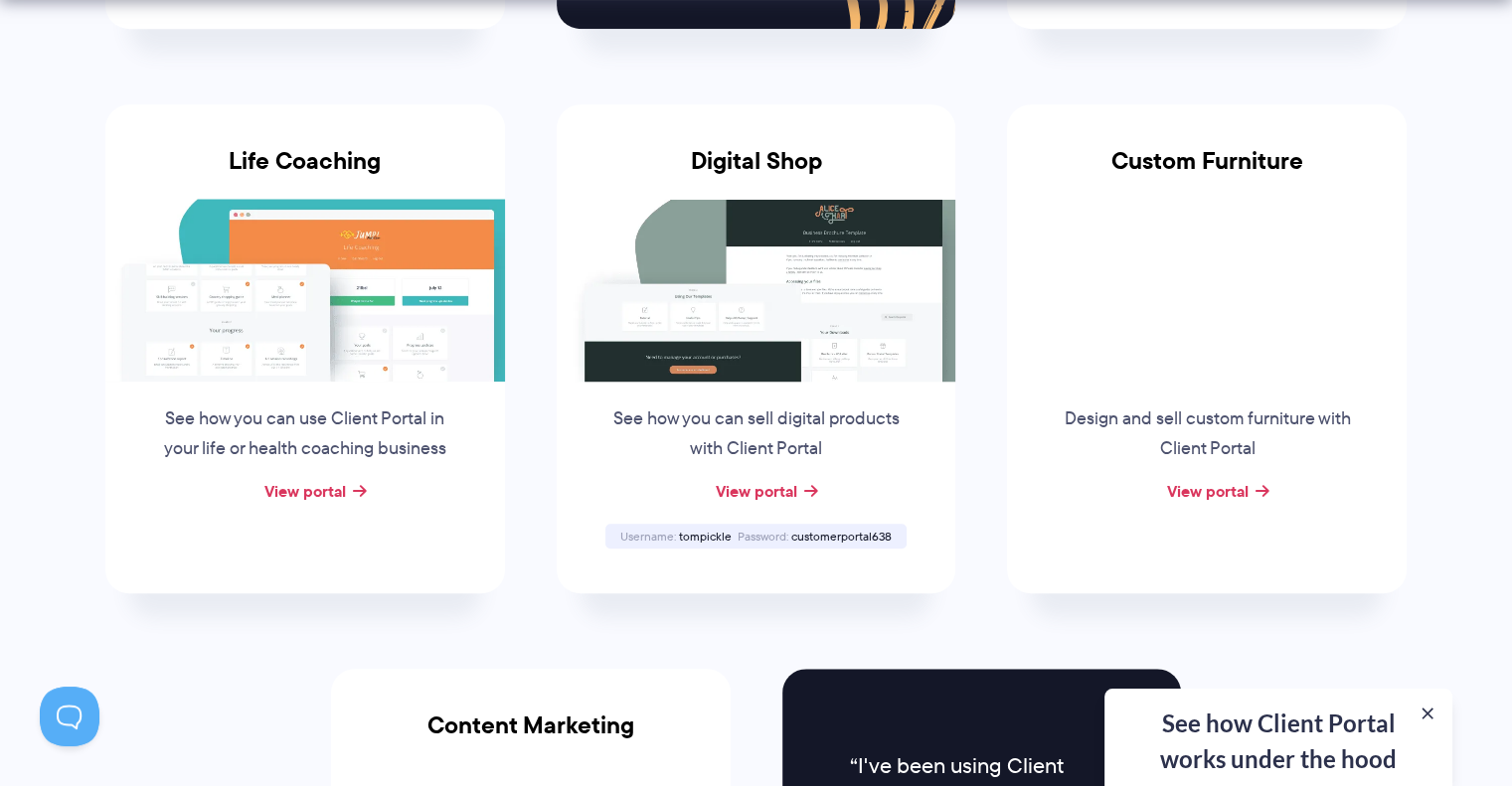 scroll, scrollTop: 1474, scrollLeft: 0, axis: vertical 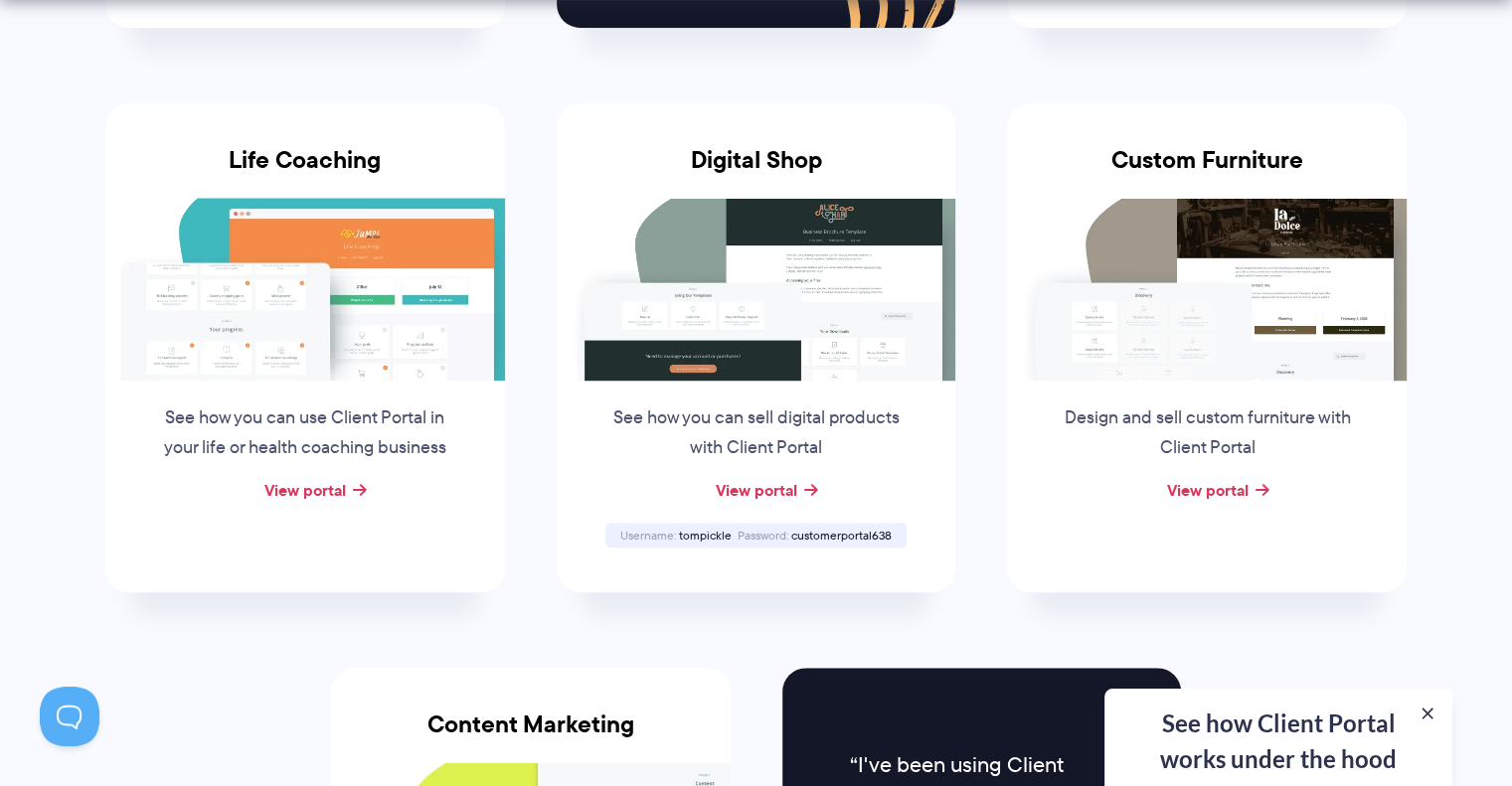 click on "See how you can use Client Portal in your life or health coaching business" at bounding box center (305, 428) 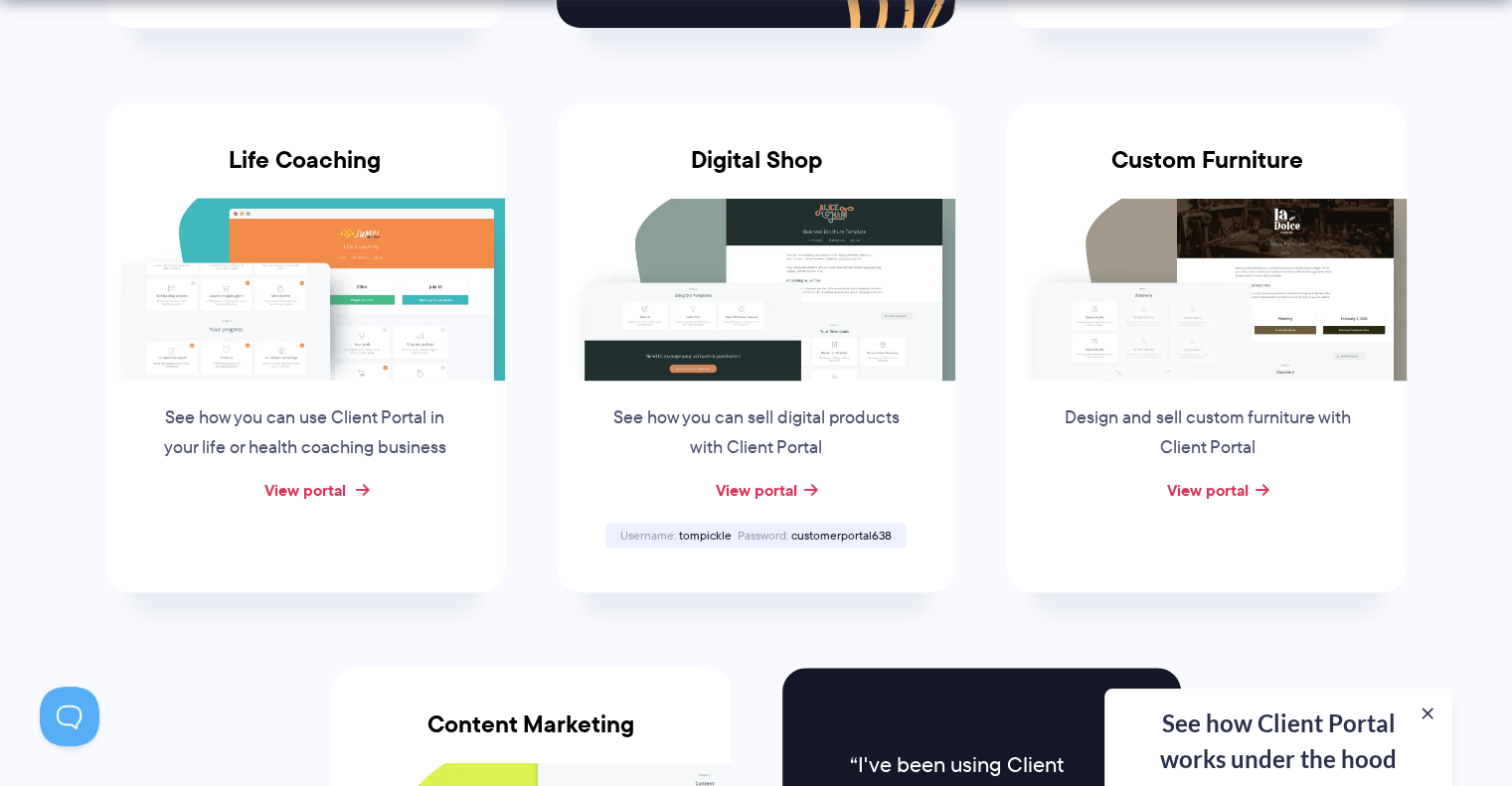 click on "View portal" at bounding box center (305, 490) 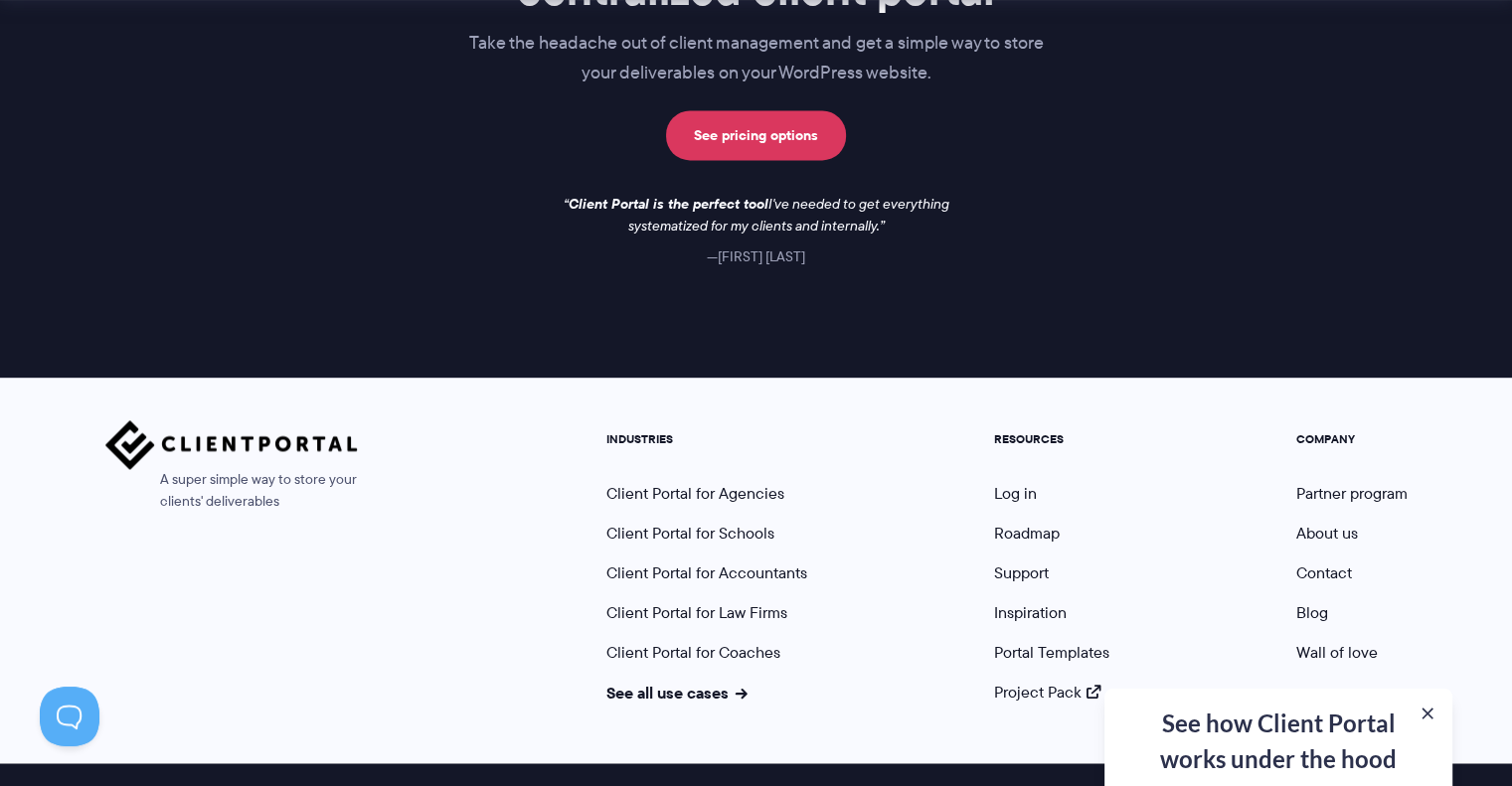 scroll, scrollTop: 3007, scrollLeft: 0, axis: vertical 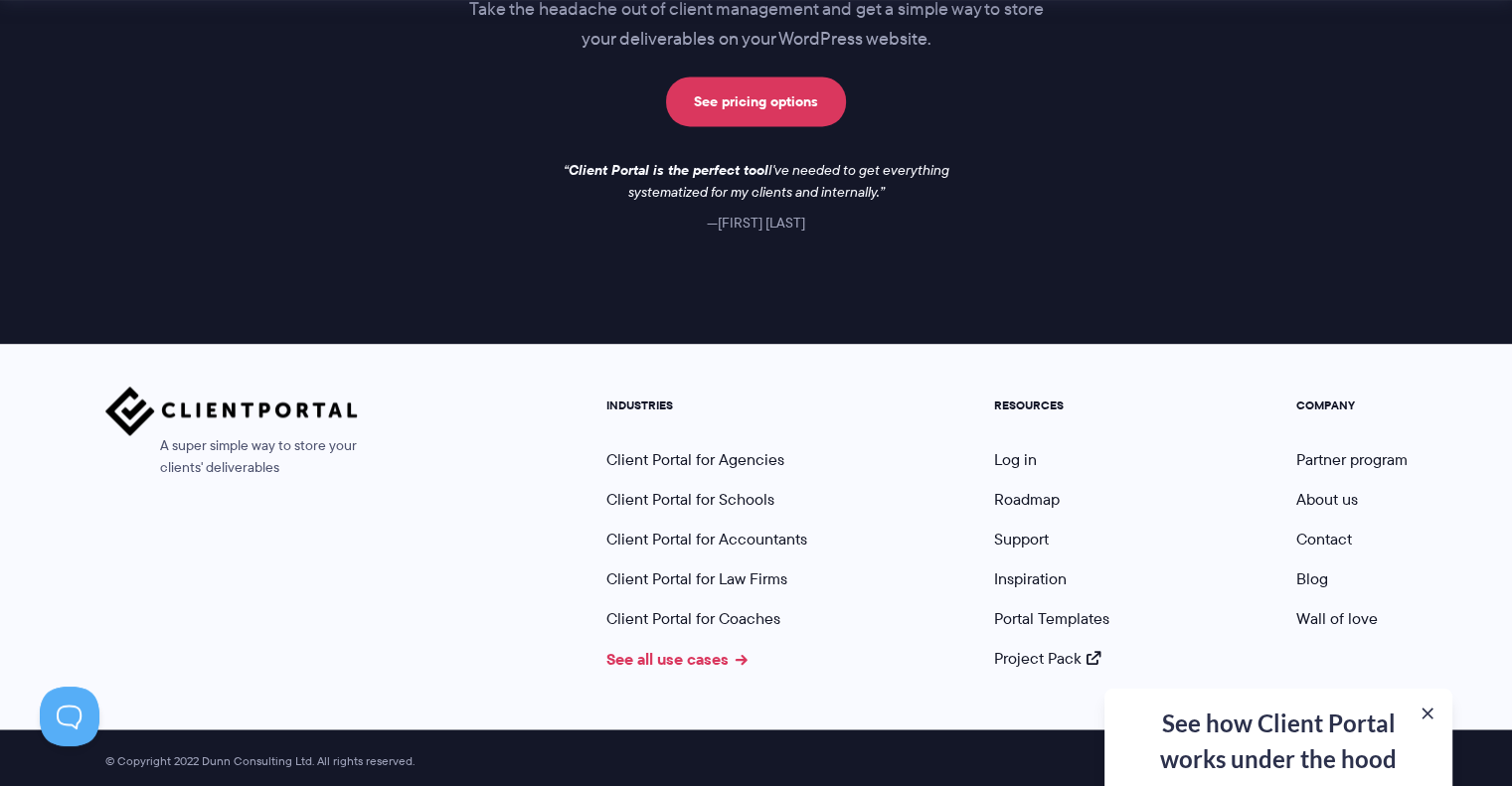 click on "See all use cases" at bounding box center (677, 659) 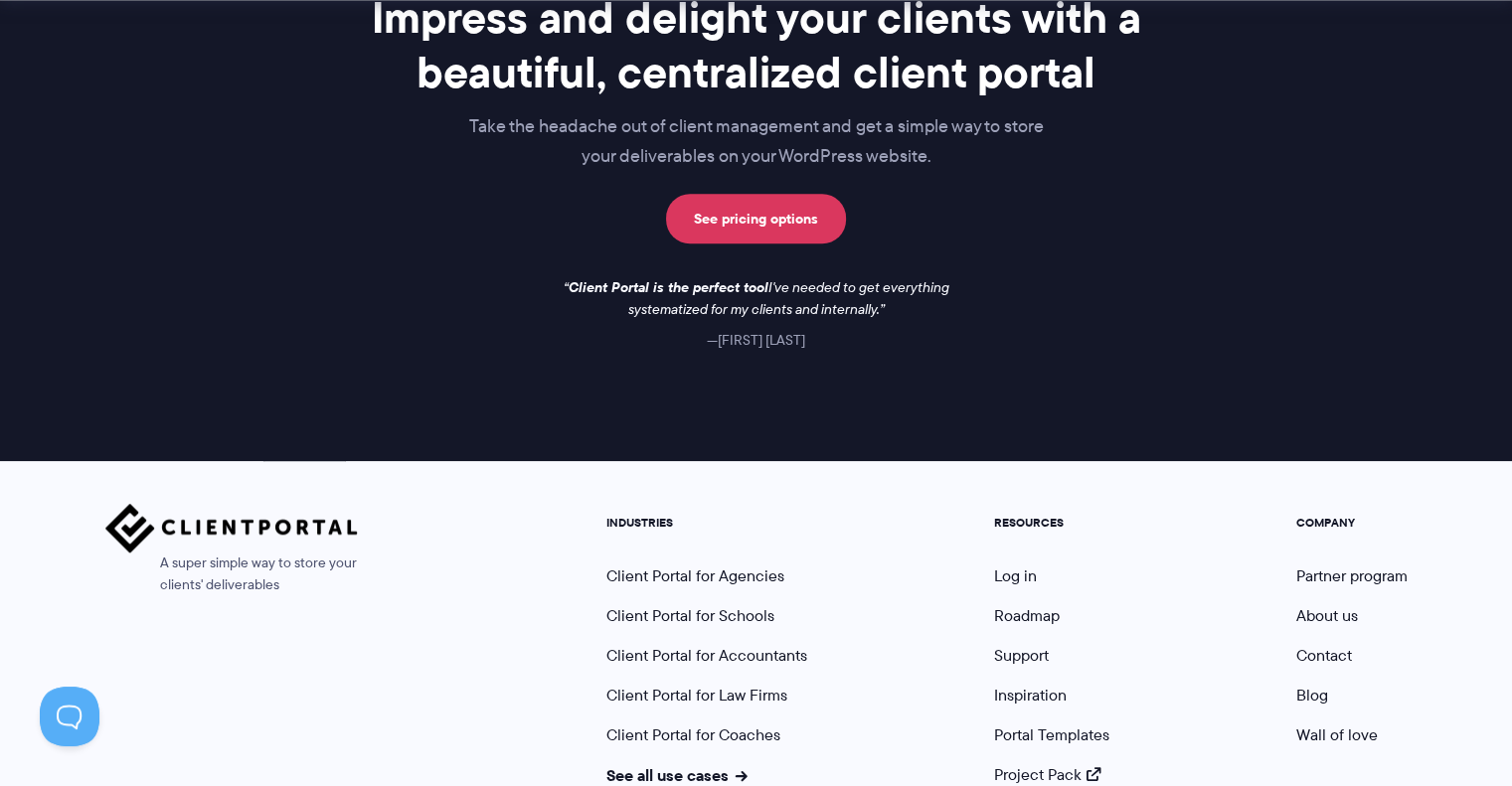 scroll, scrollTop: 1632, scrollLeft: 0, axis: vertical 